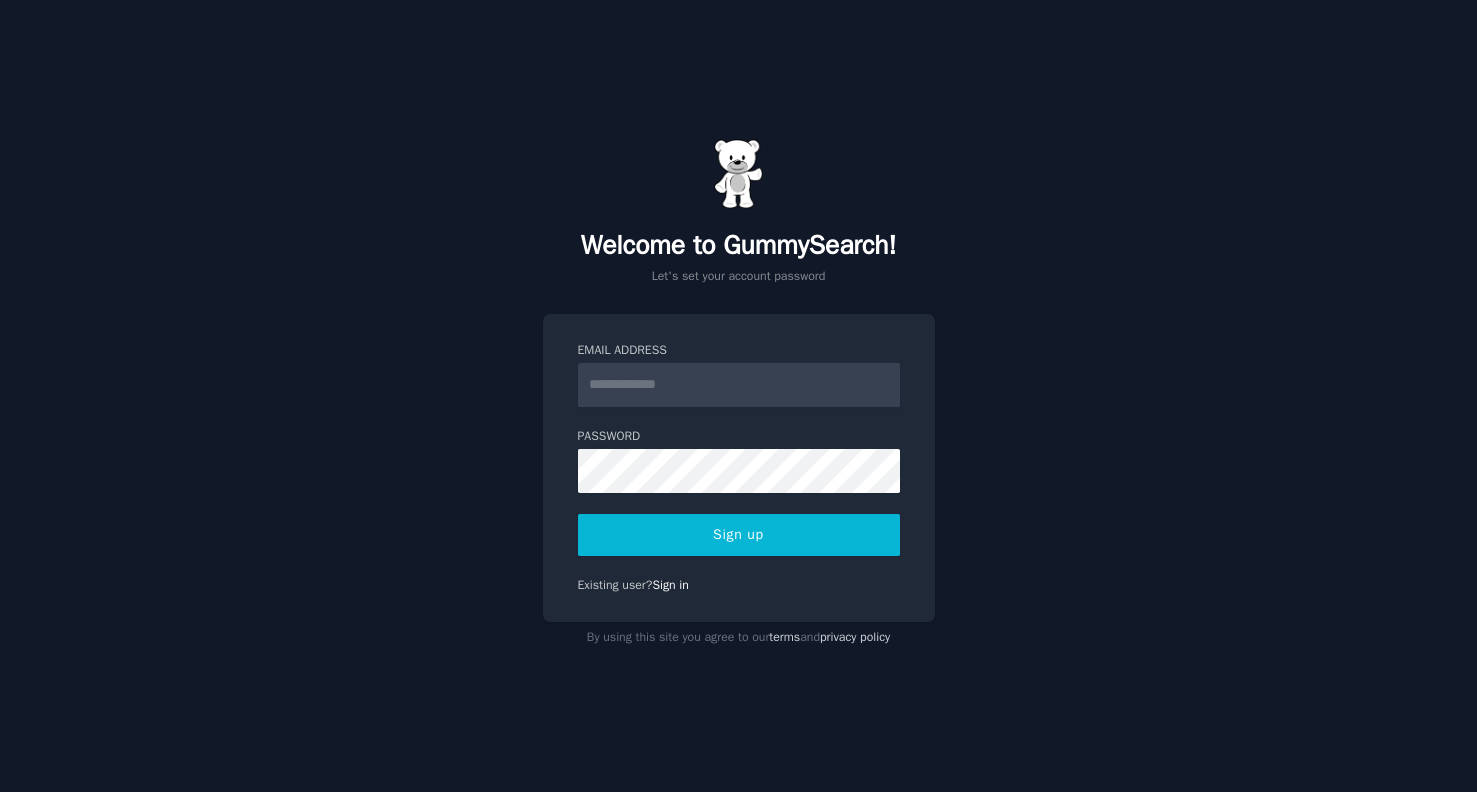 scroll, scrollTop: 0, scrollLeft: 0, axis: both 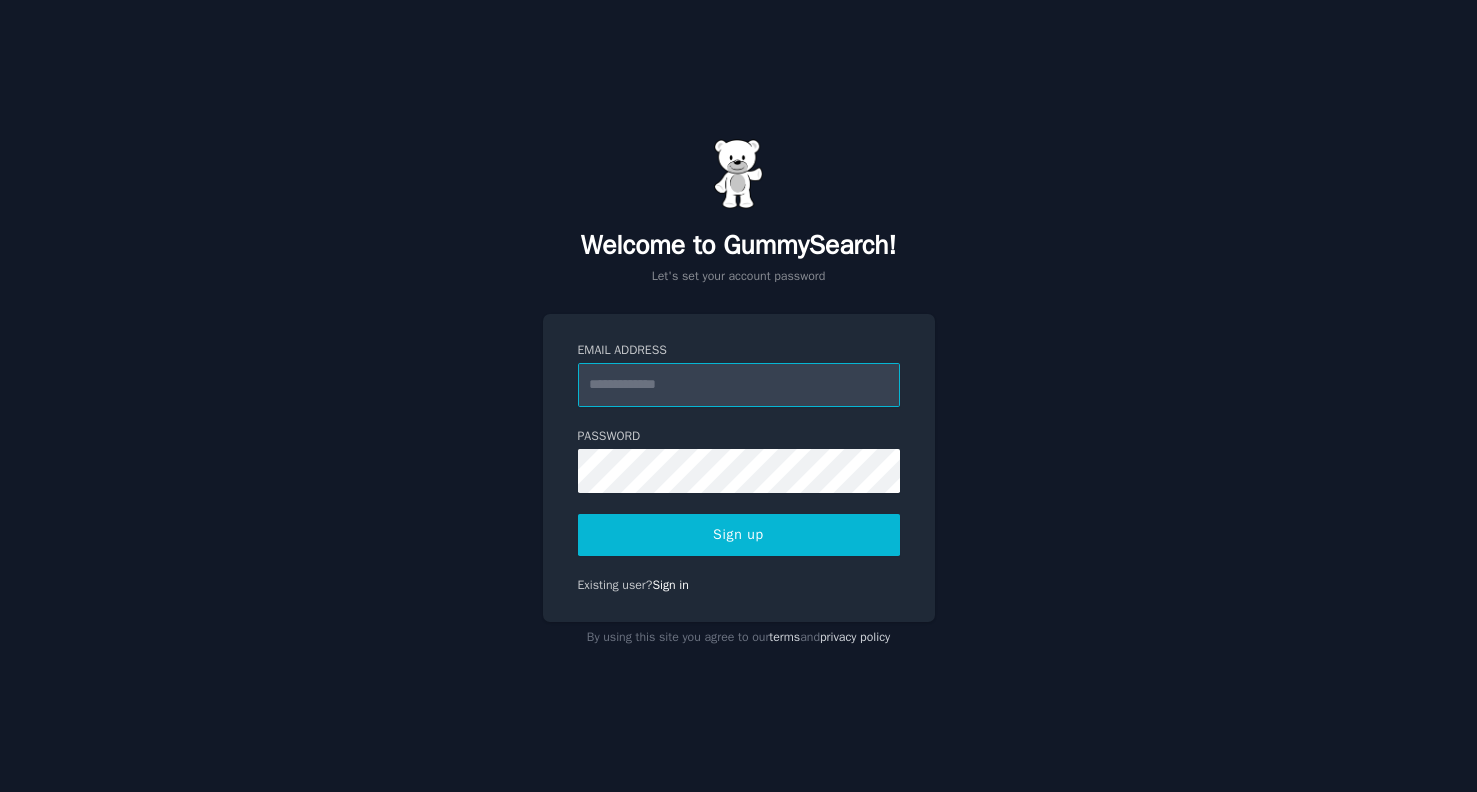 click on "Email Address" at bounding box center (739, 385) 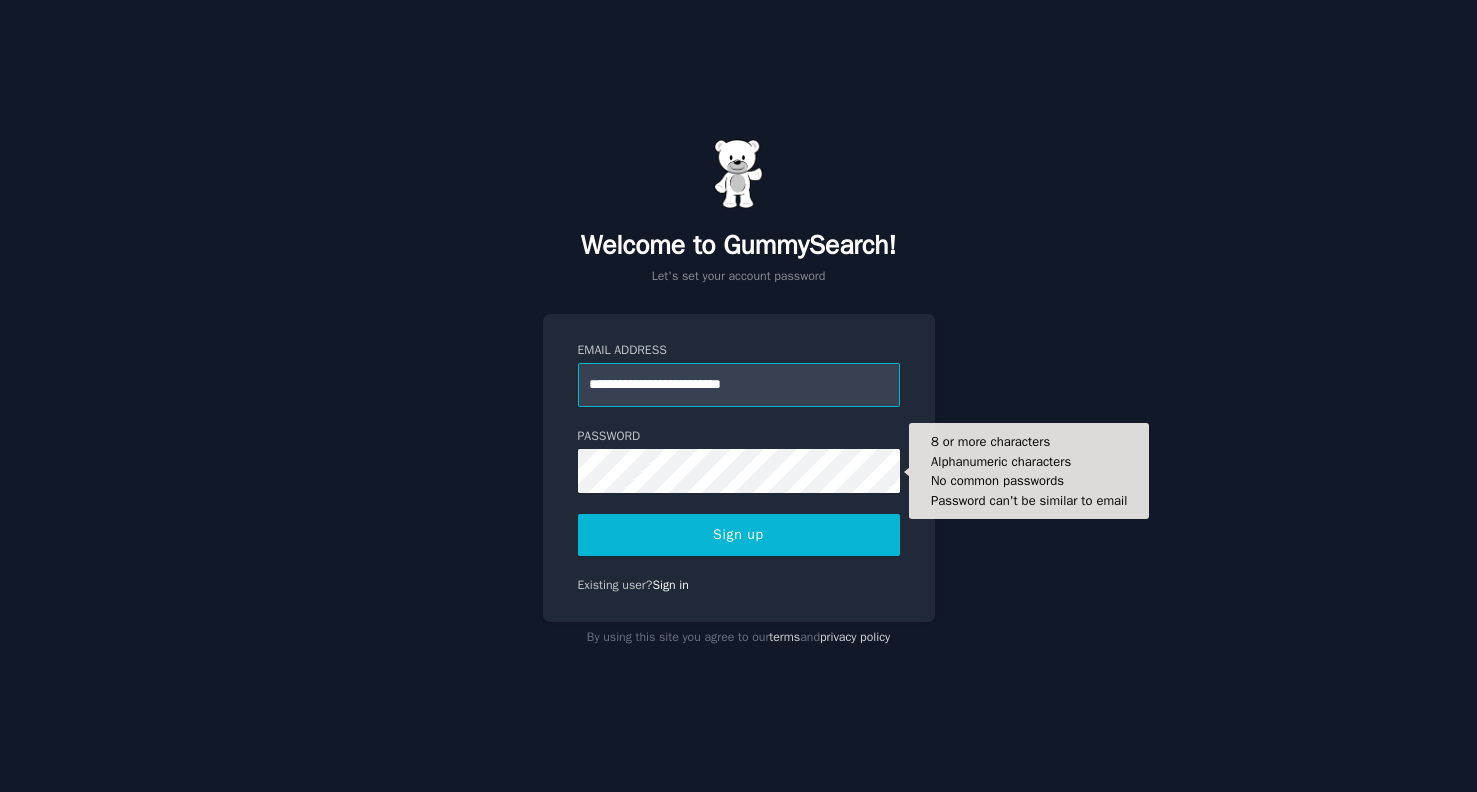 type on "**********" 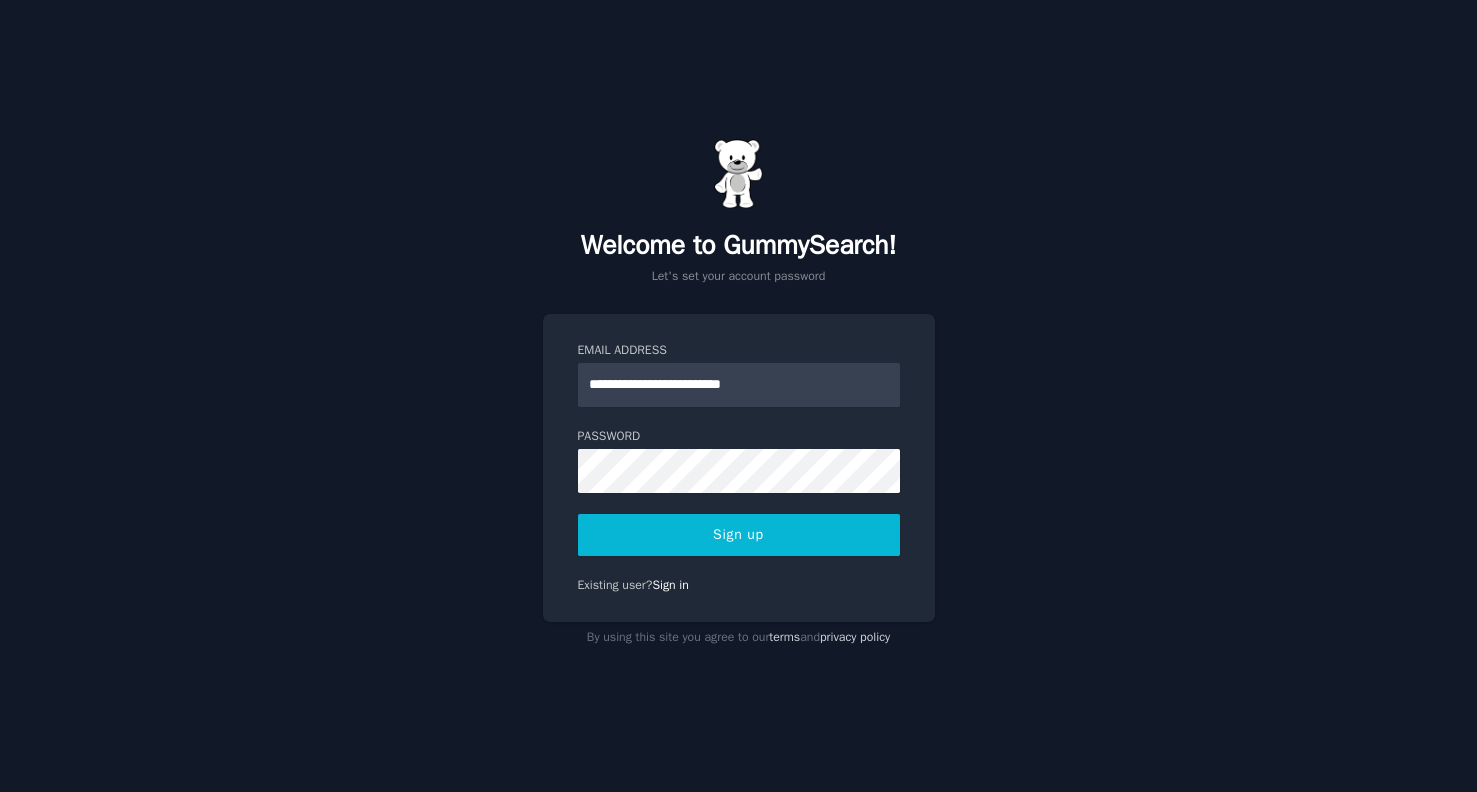 click on "**********" at bounding box center [738, 396] 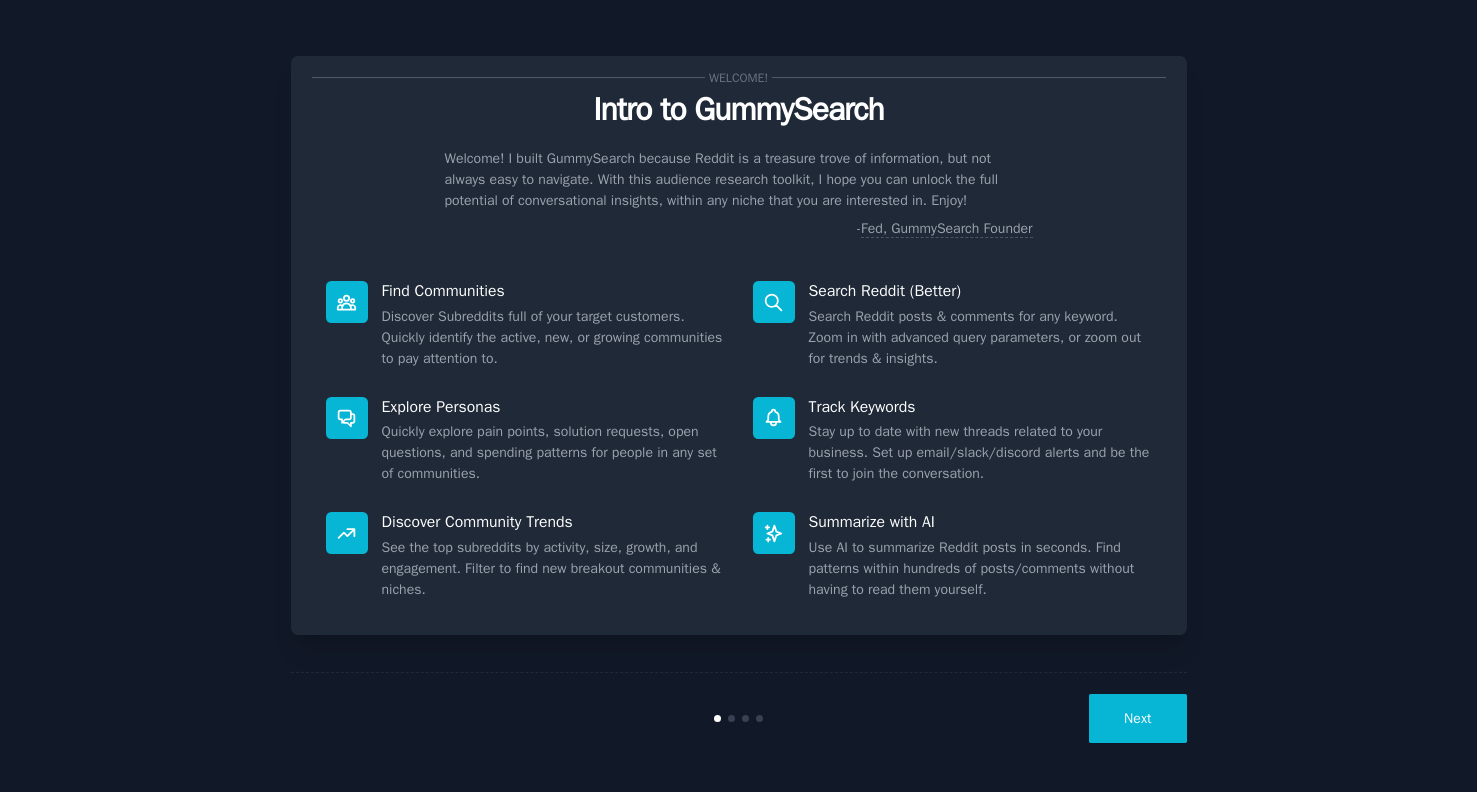 scroll, scrollTop: 0, scrollLeft: 0, axis: both 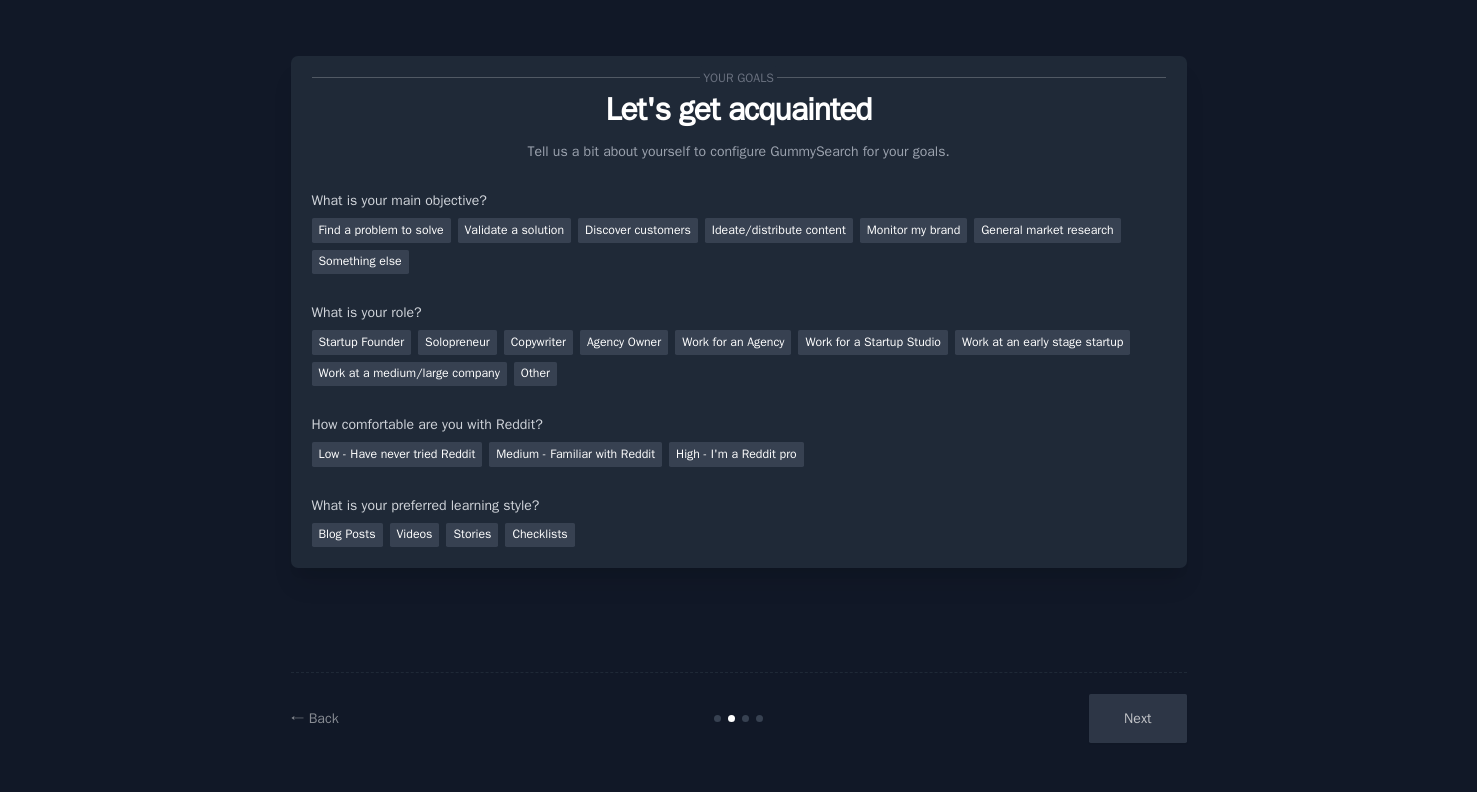 click on "Next" at bounding box center (1037, 718) 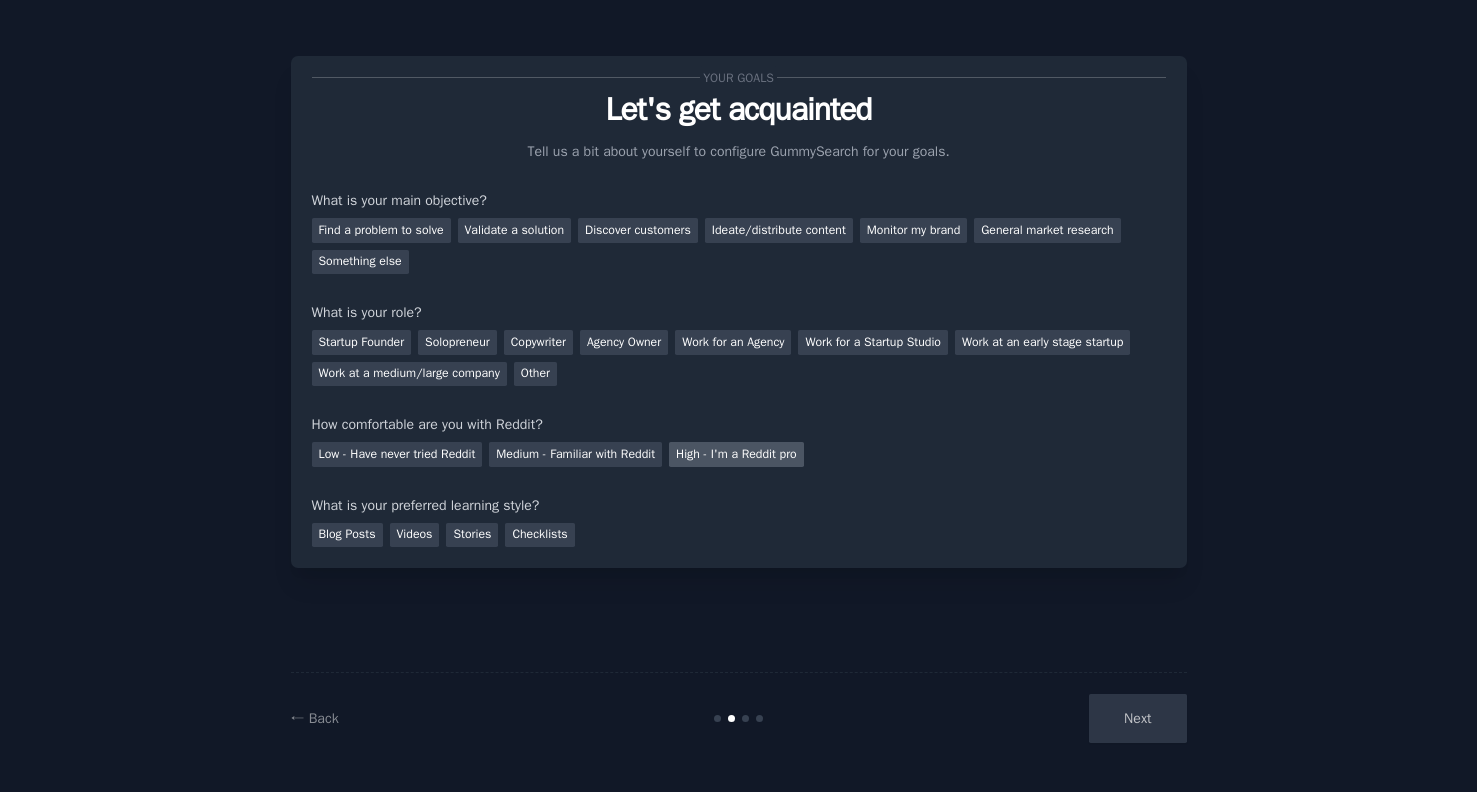 click on "High - I'm a Reddit pro" at bounding box center [736, 454] 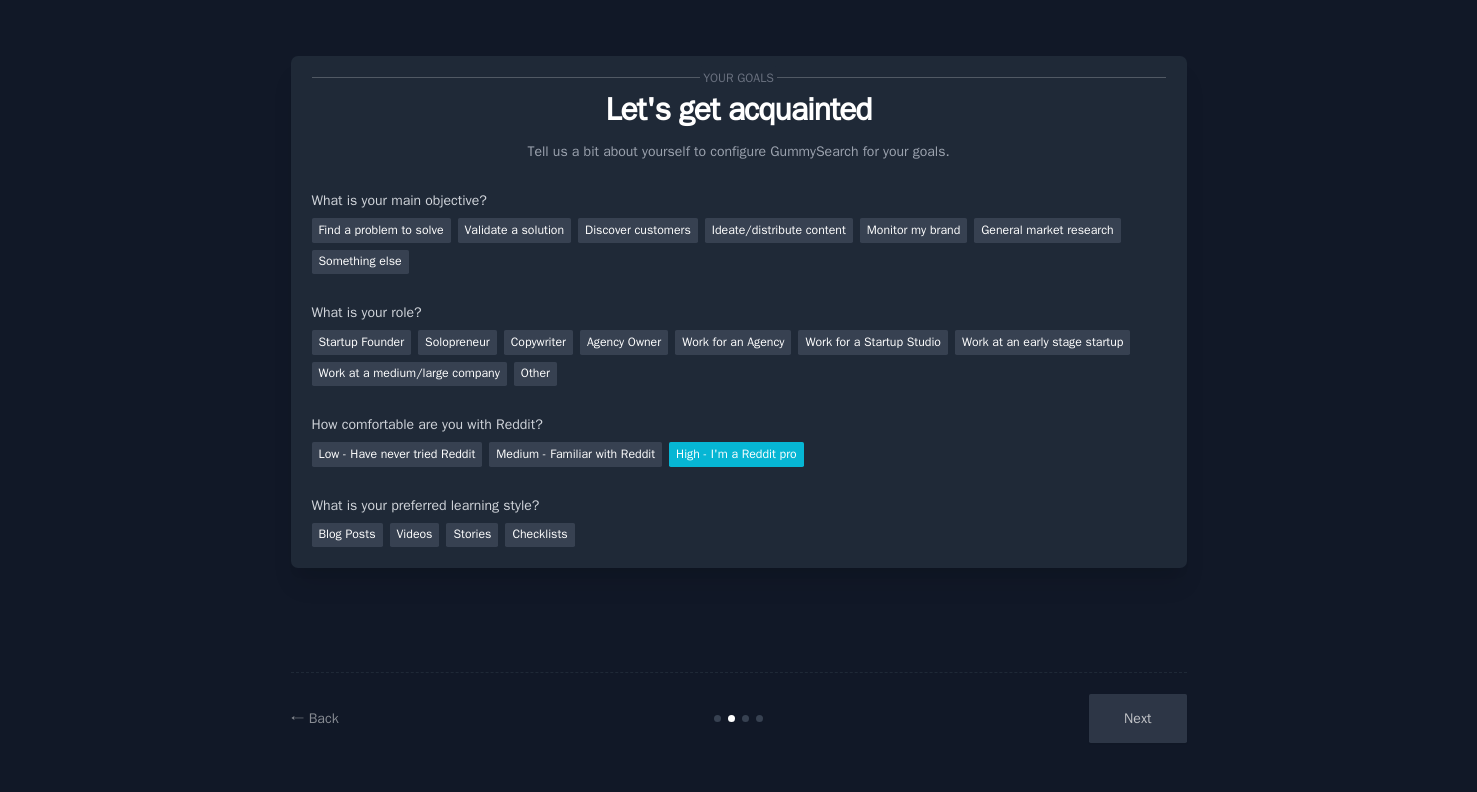 click on "High - I'm a Reddit pro" at bounding box center (736, 454) 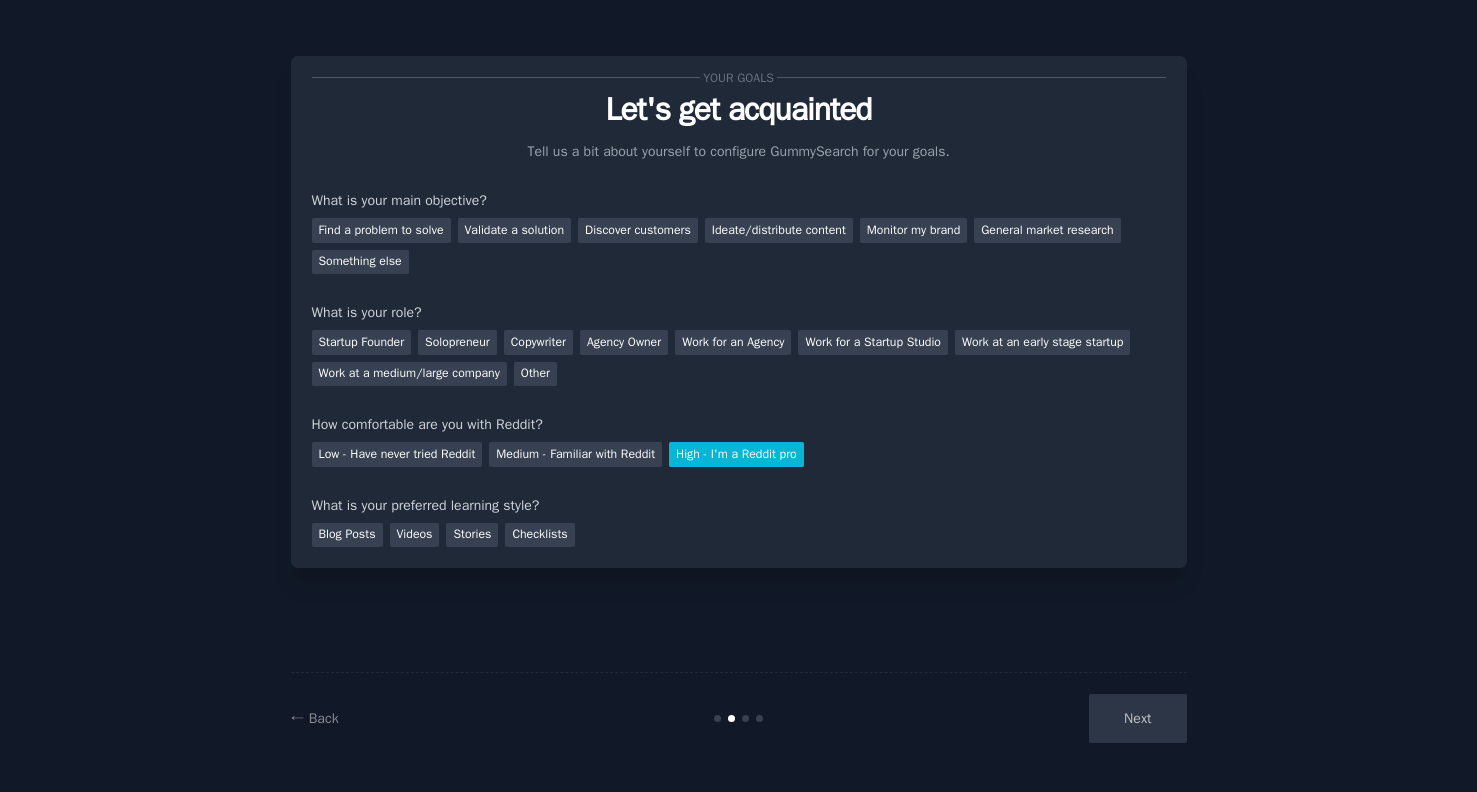 click on "High - I'm a Reddit pro" at bounding box center [736, 454] 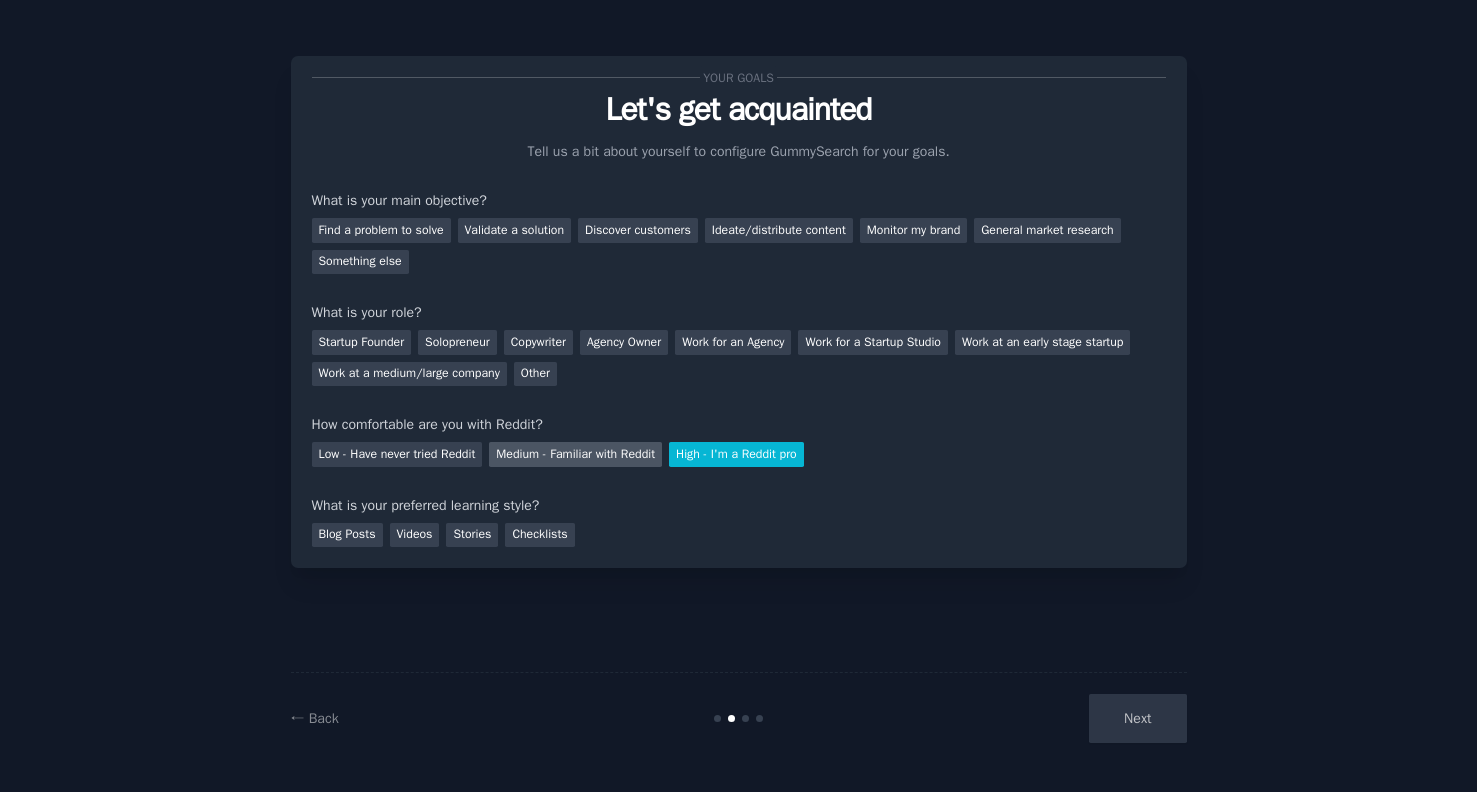 click on "Medium - Familiar with Reddit" at bounding box center (575, 454) 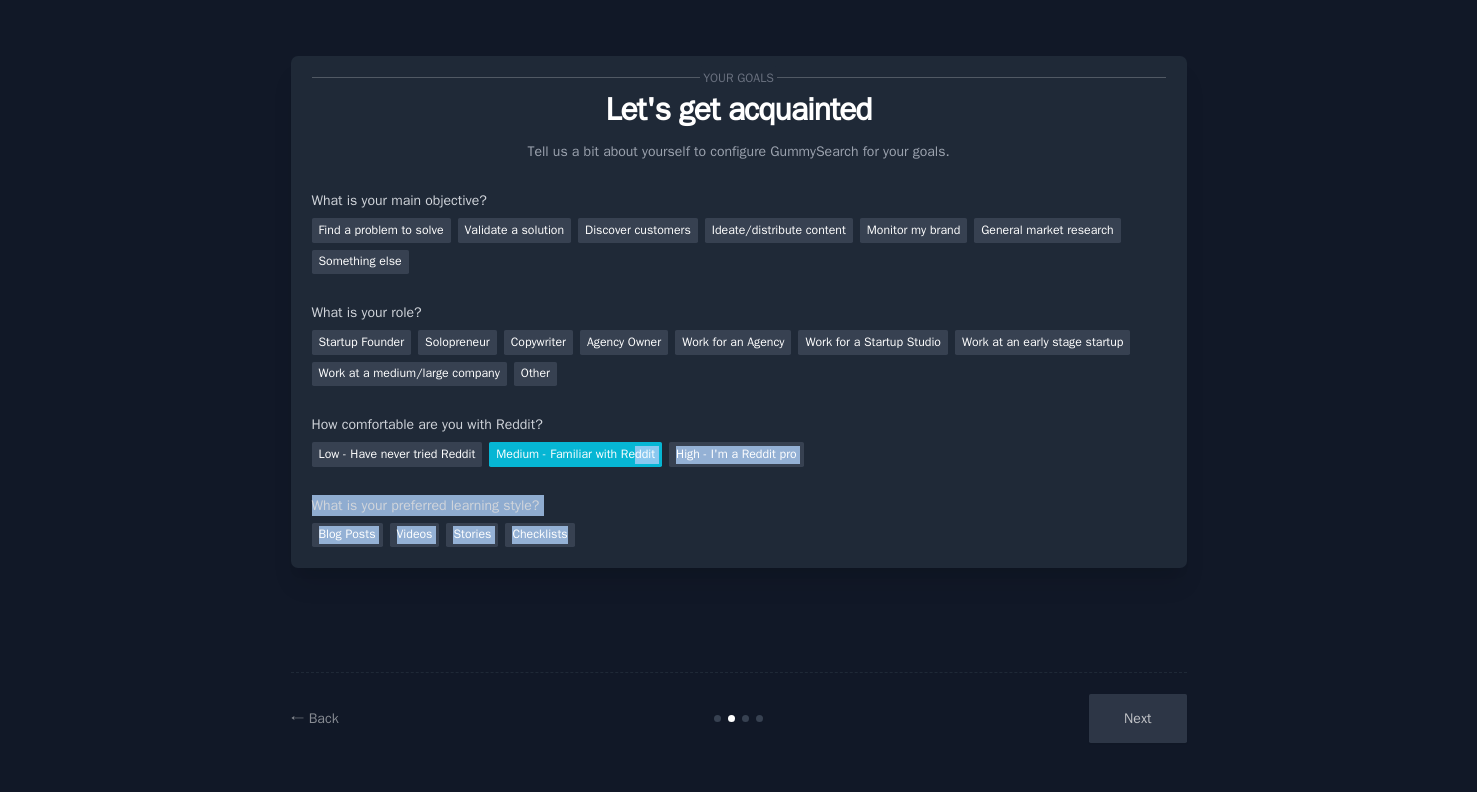 drag, startPoint x: 1117, startPoint y: 585, endPoint x: 465, endPoint y: 182, distance: 766.49396 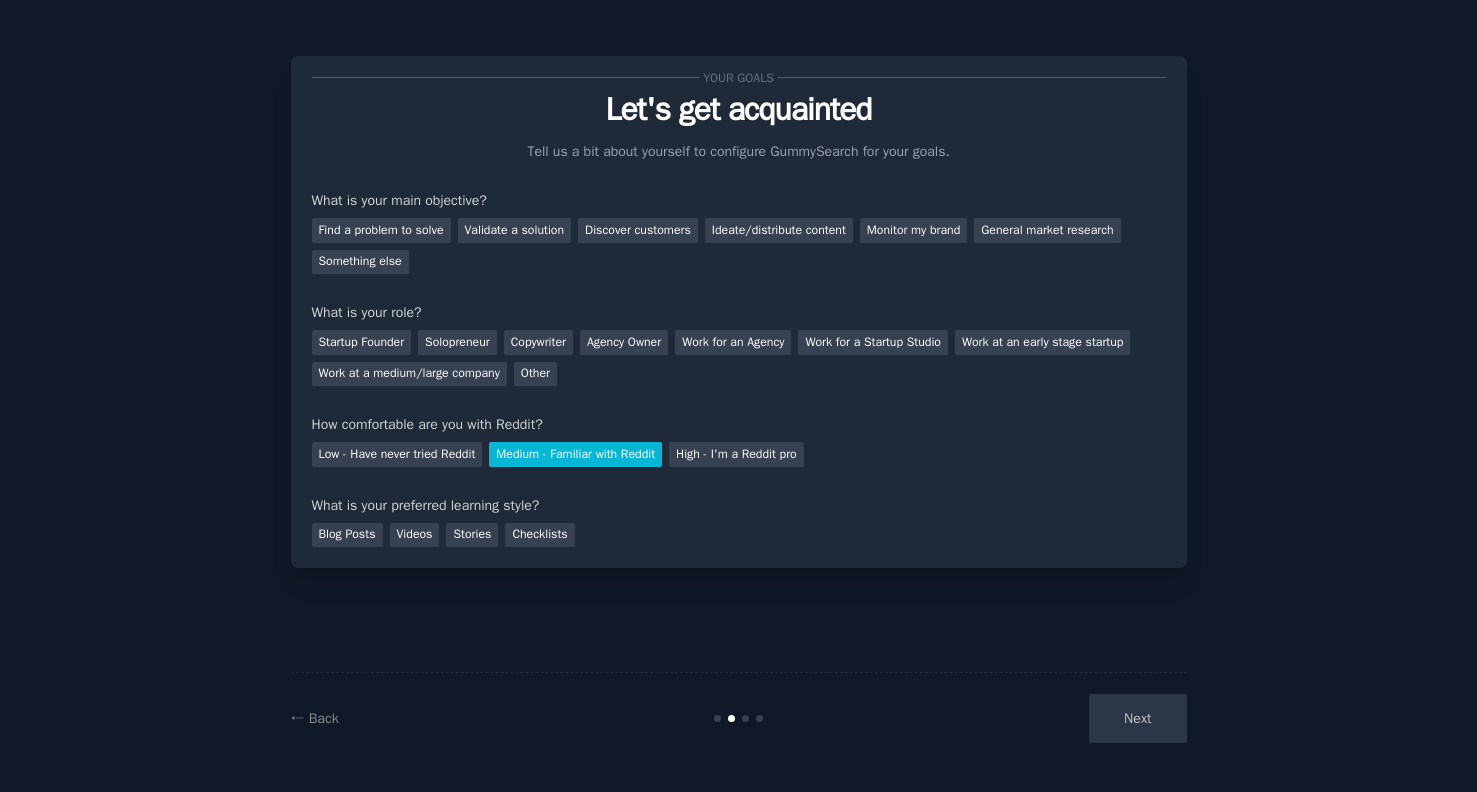 click on "Let's get acquainted" at bounding box center [739, 109] 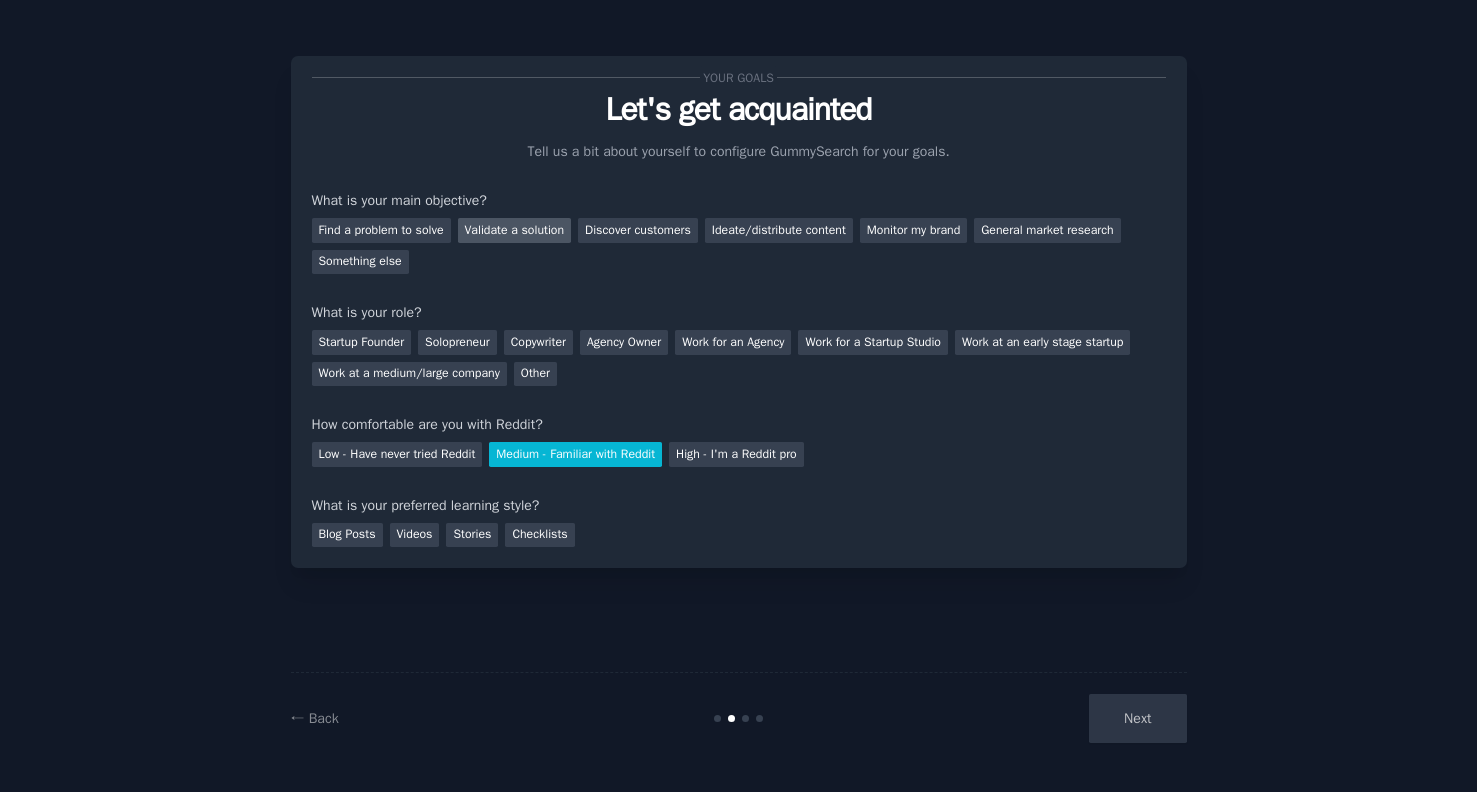 click on "Validate a solution" at bounding box center (515, 230) 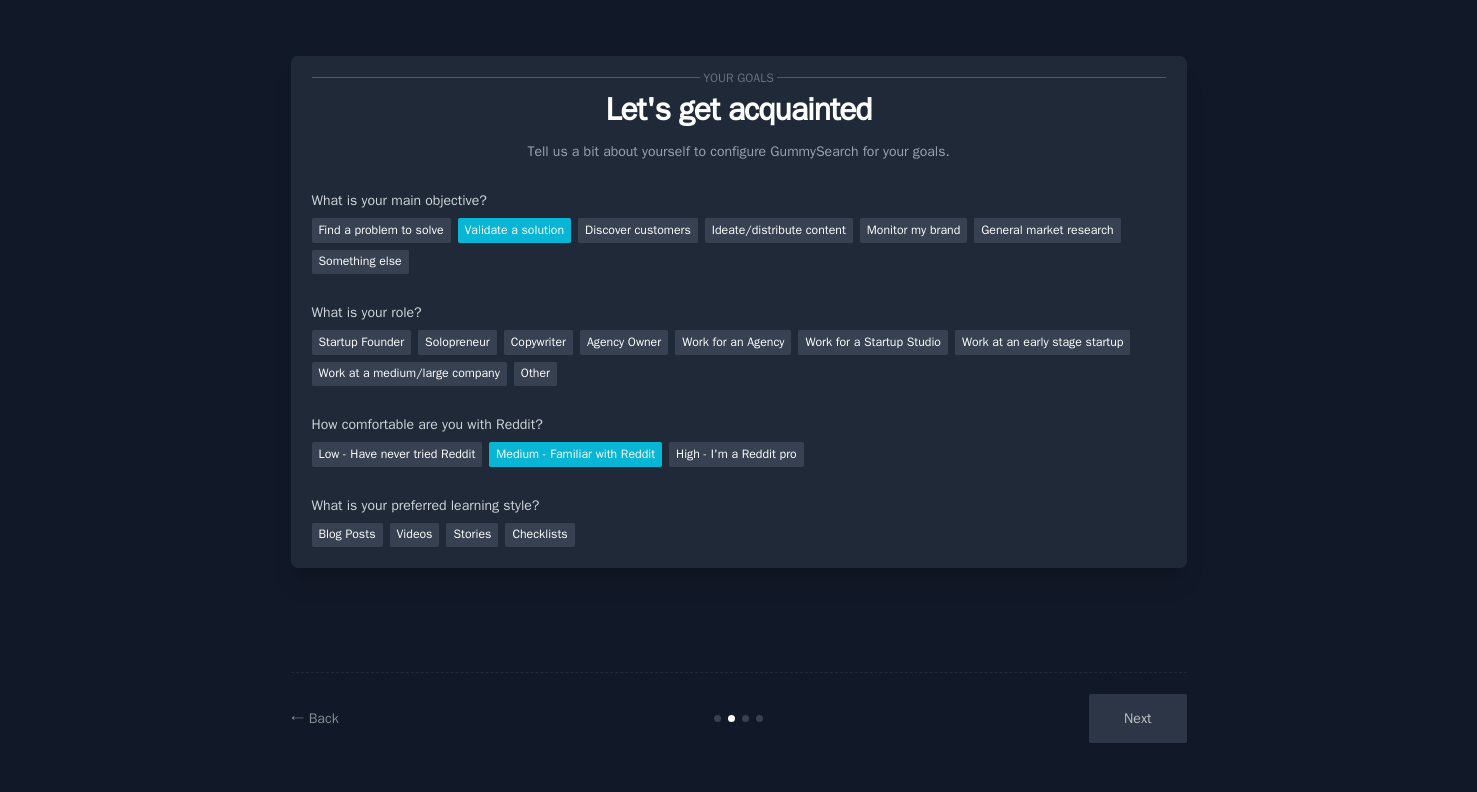 click on "Startup Founder Solopreneur Copywriter Agency Owner Work for an Agency Work for a Startup Studio Work at an early stage startup Work at a medium/large company Other" at bounding box center (739, 354) 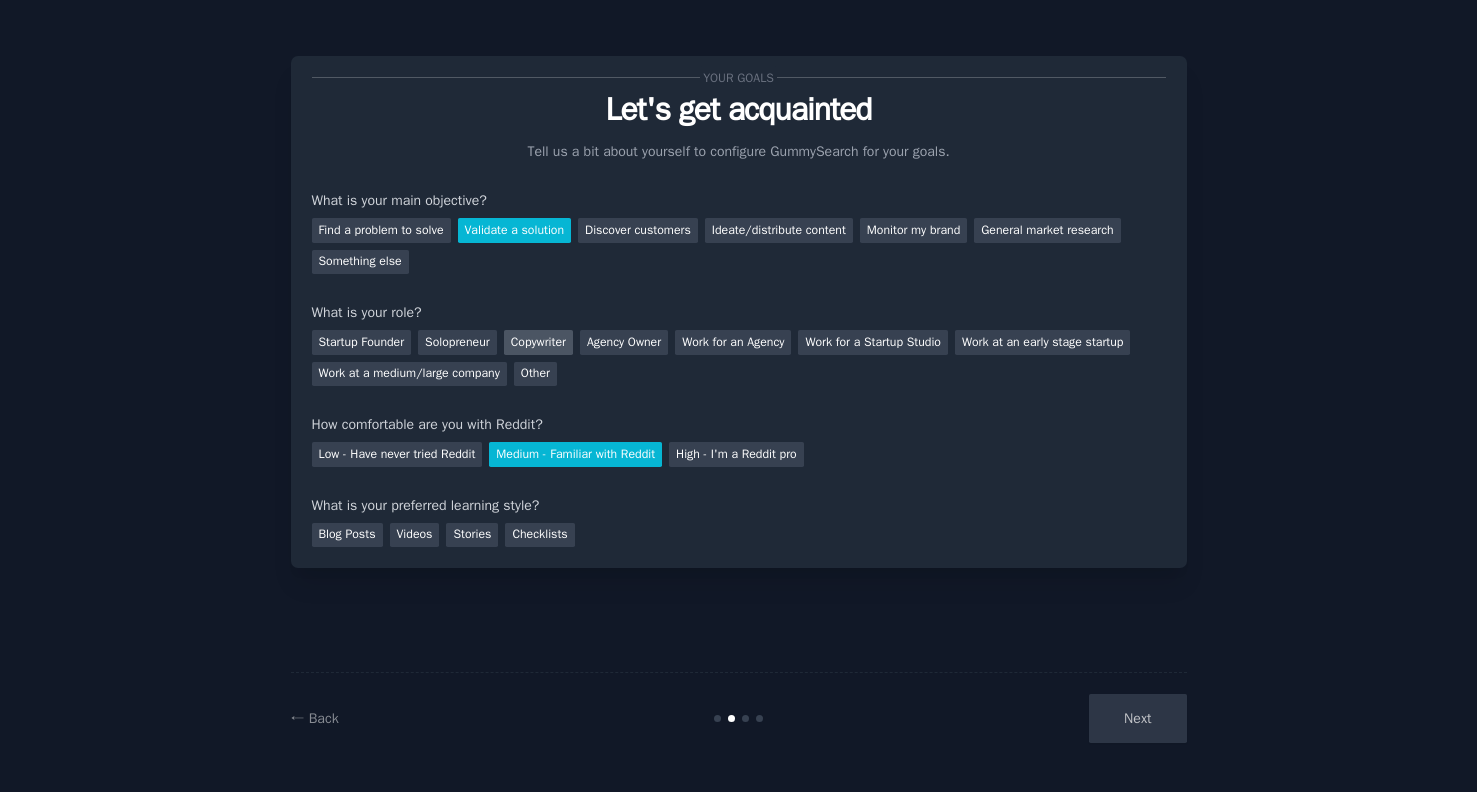 click on "Copywriter" at bounding box center (538, 342) 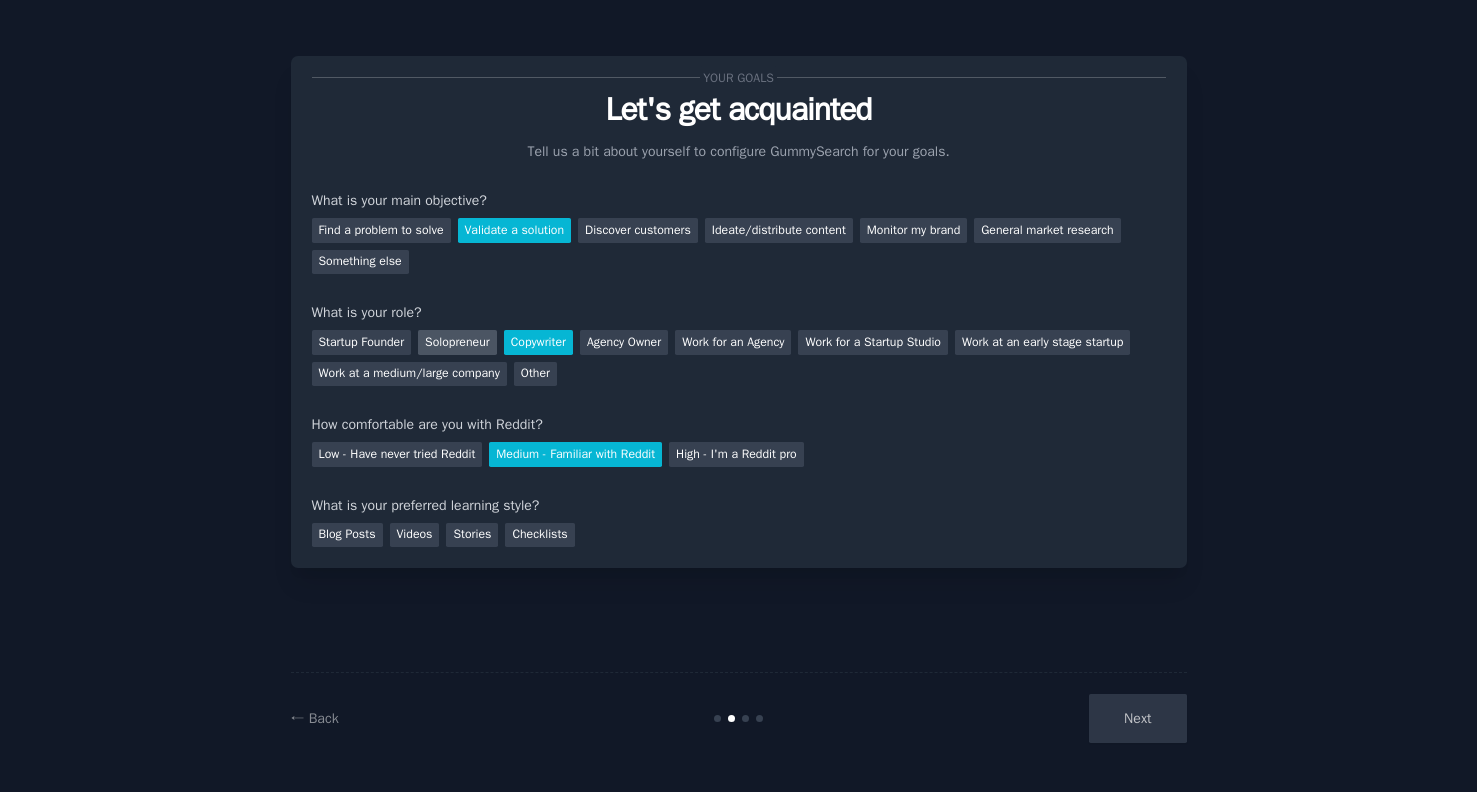 click on "Solopreneur" at bounding box center (457, 342) 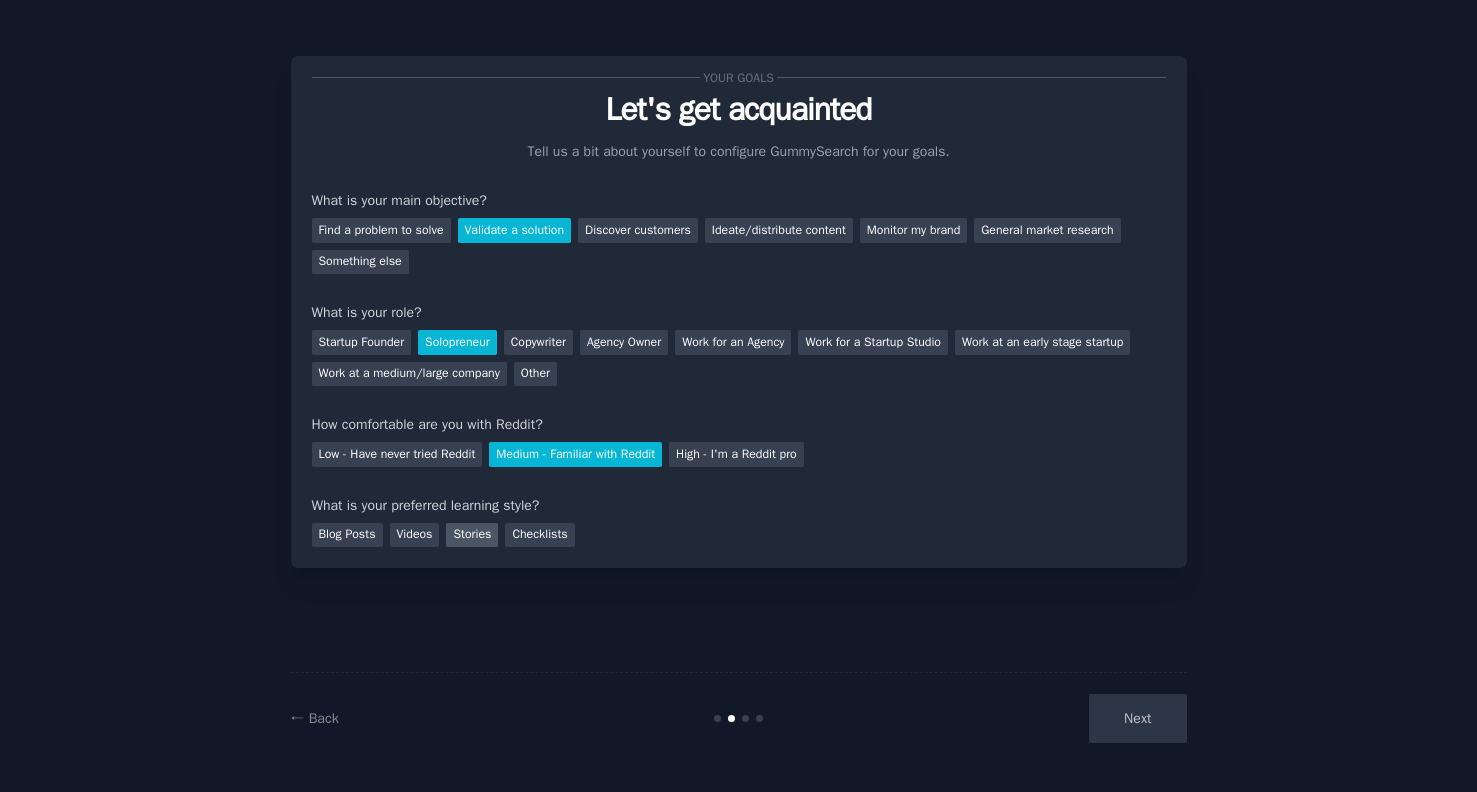 click on "Stories" at bounding box center (472, 535) 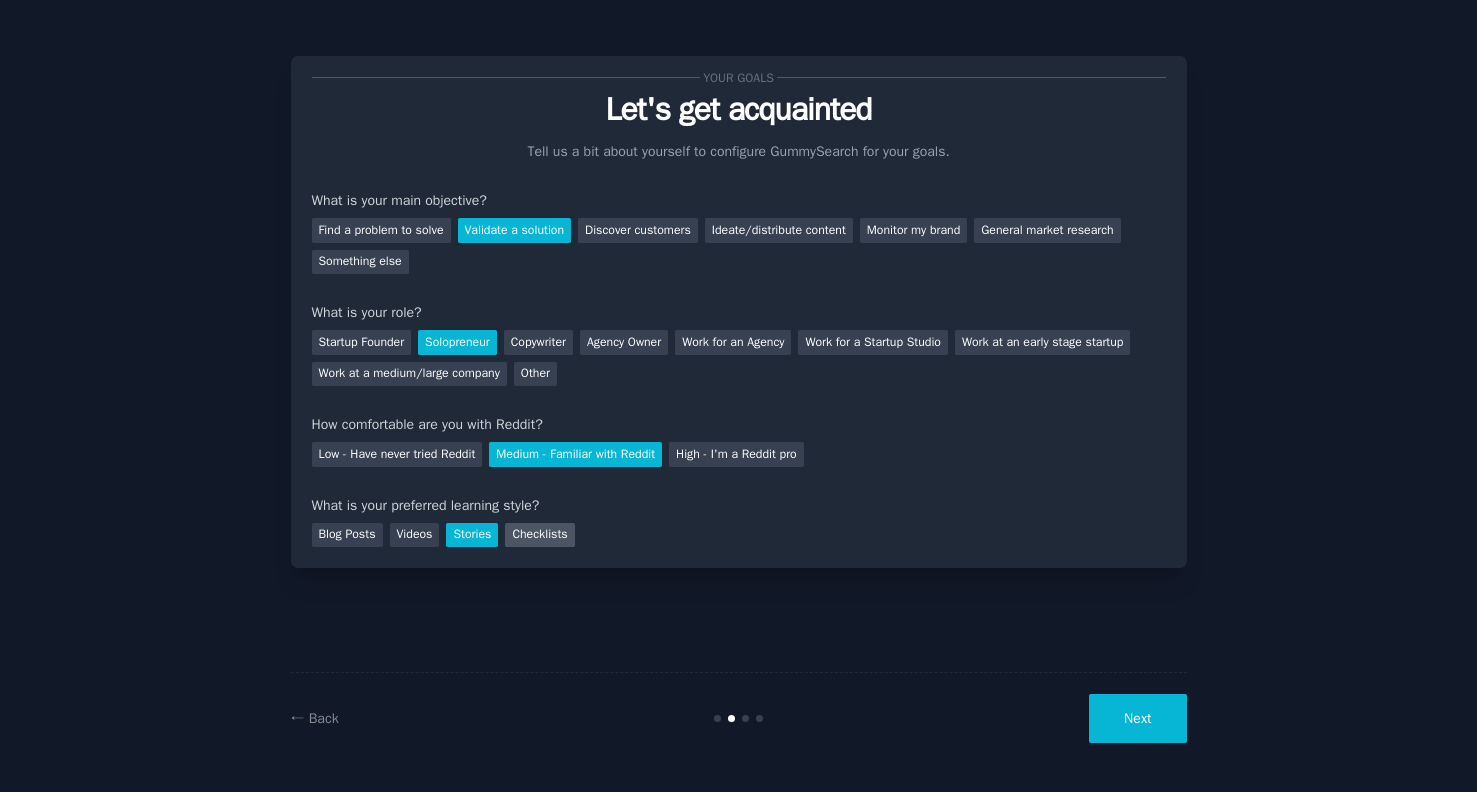 click on "Checklists" at bounding box center (539, 535) 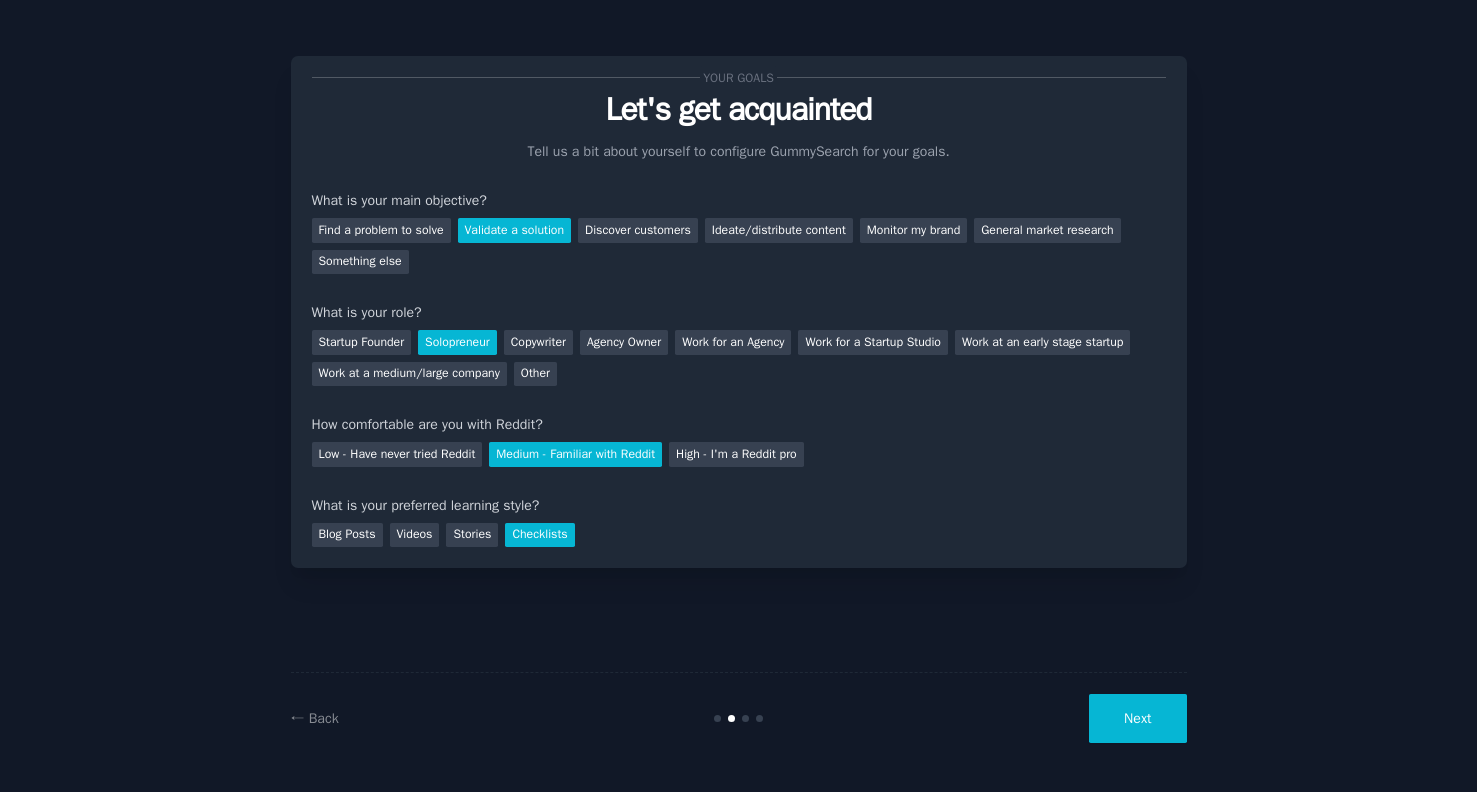 click on "Next" at bounding box center (1137, 718) 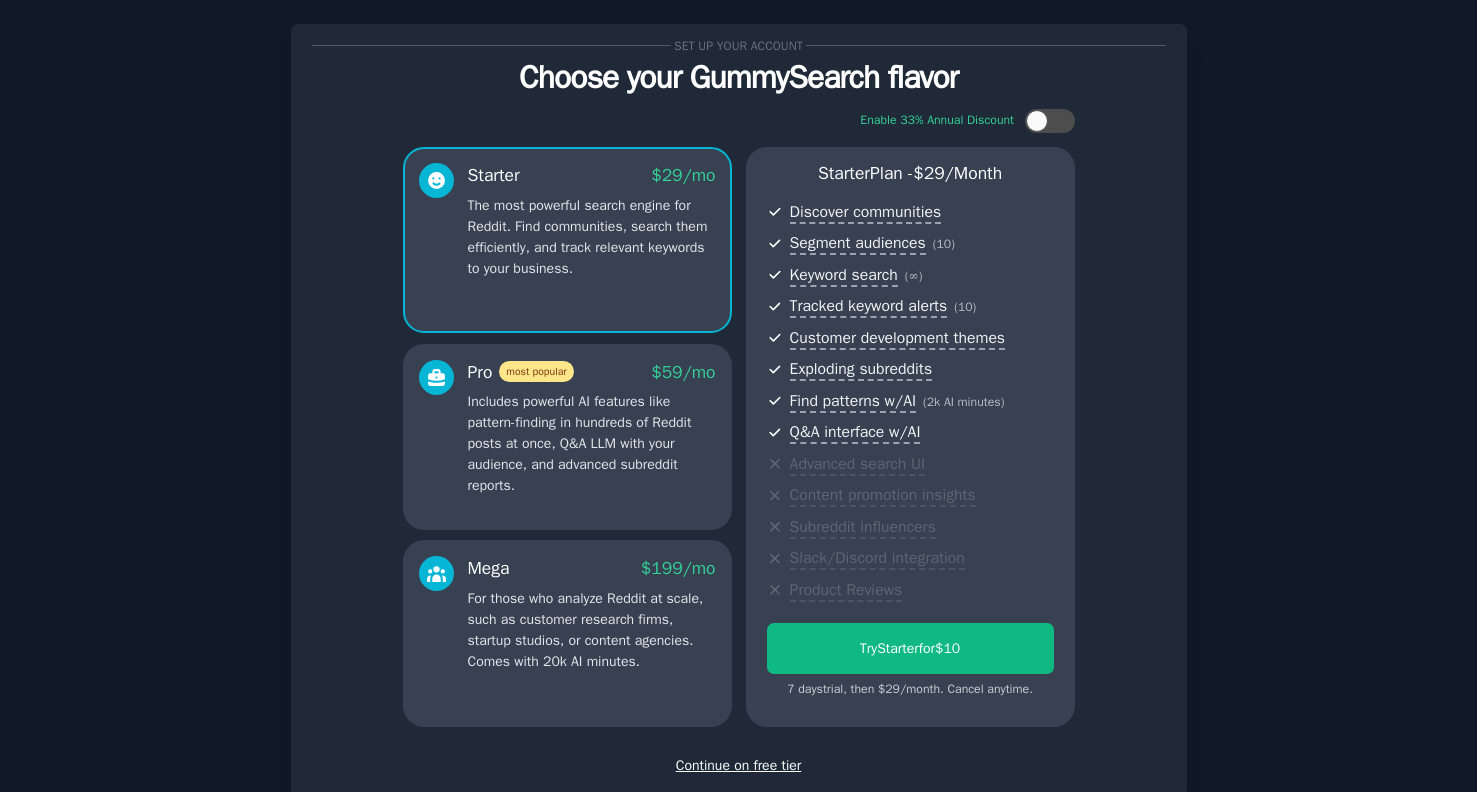 scroll, scrollTop: 38, scrollLeft: 0, axis: vertical 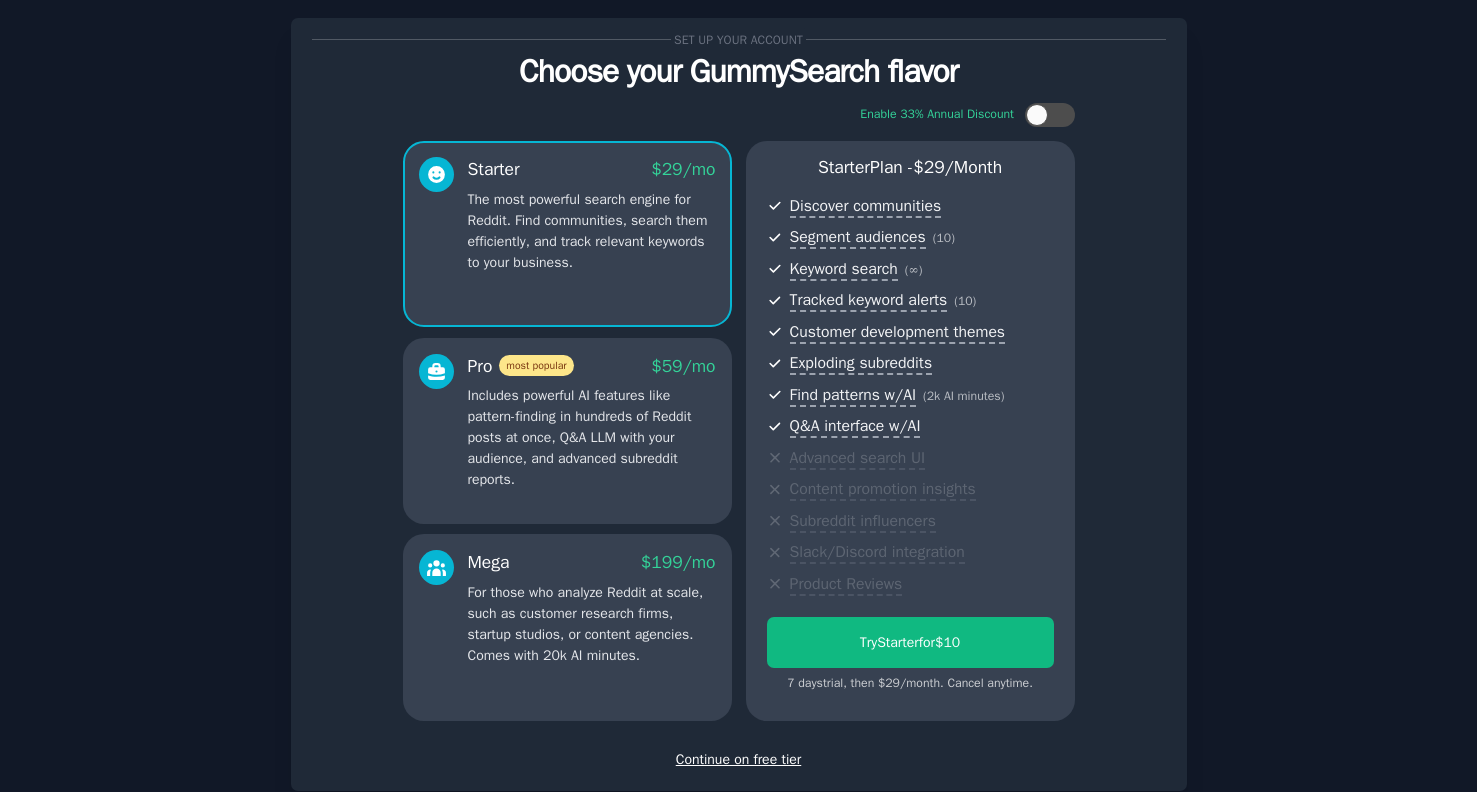 click on "Continue on free tier" at bounding box center (739, 759) 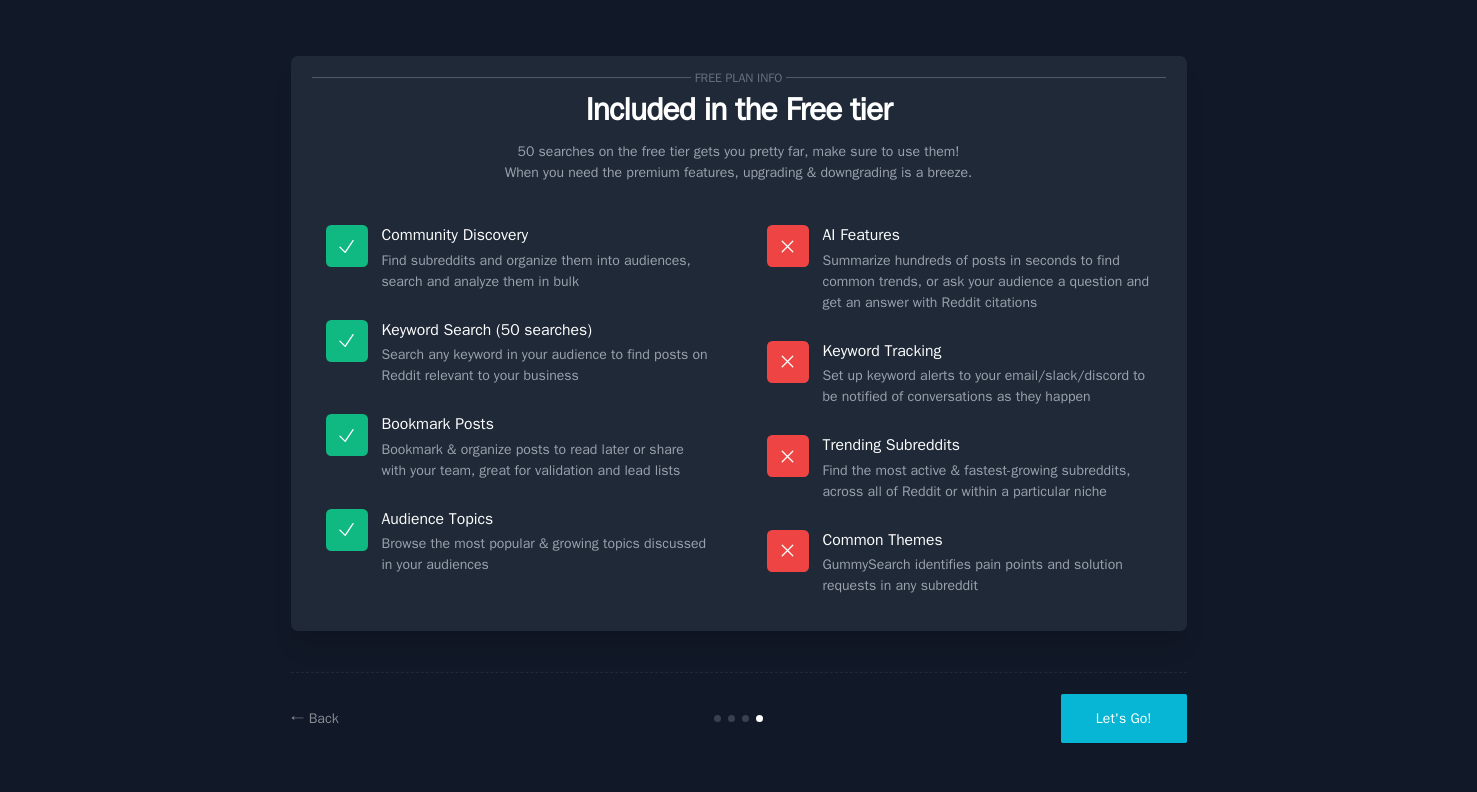 click on "Let's Go!" at bounding box center [1124, 718] 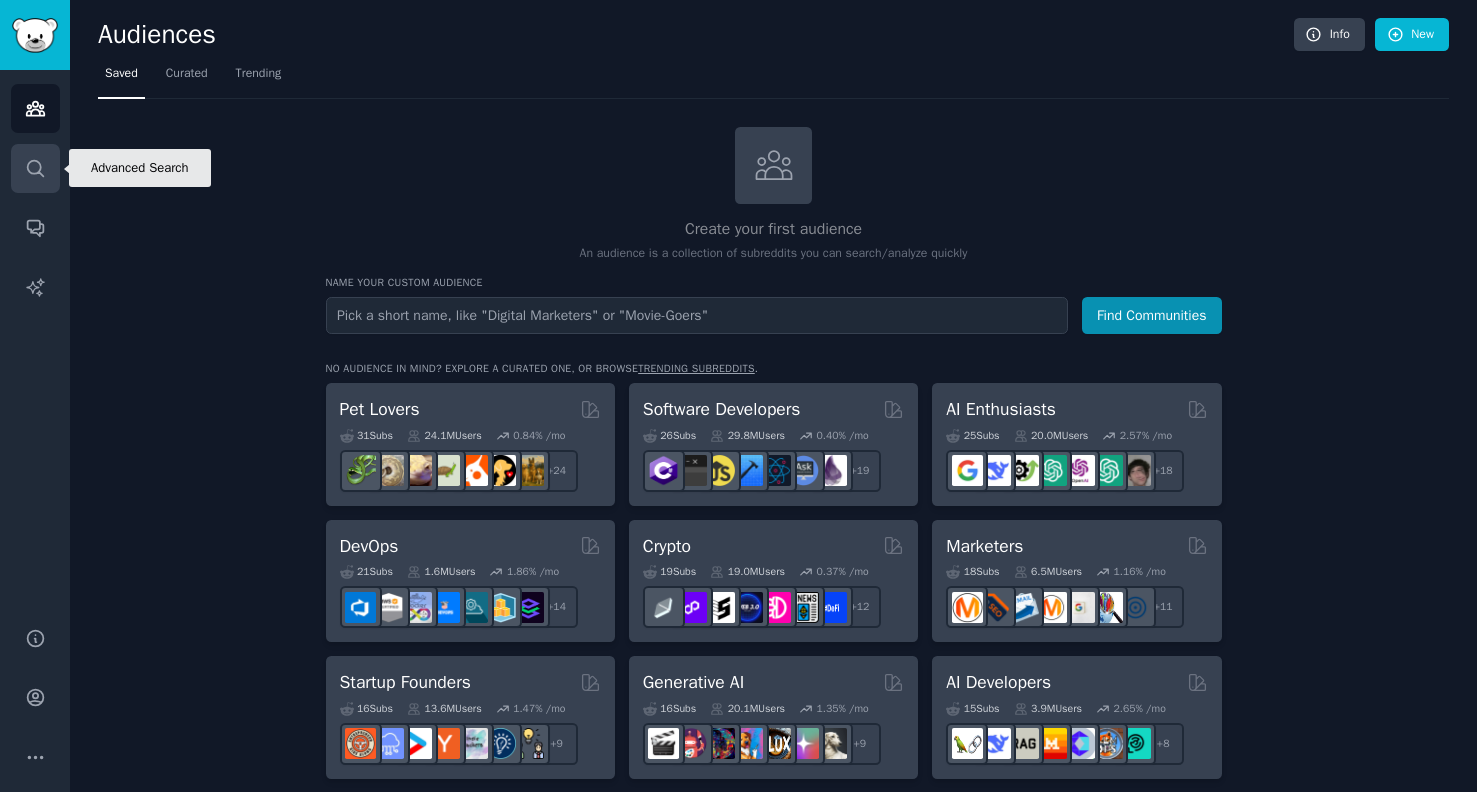 click 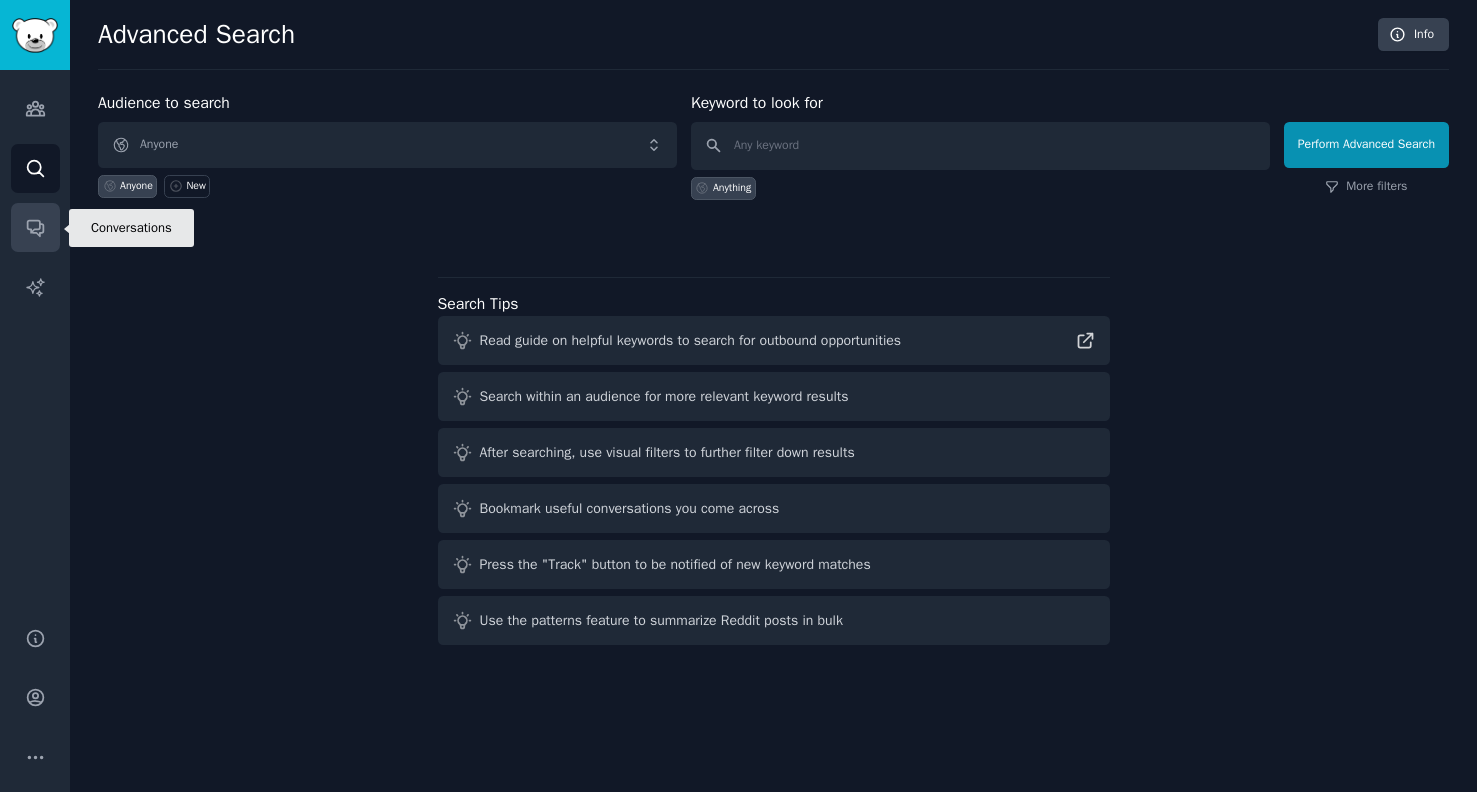 click 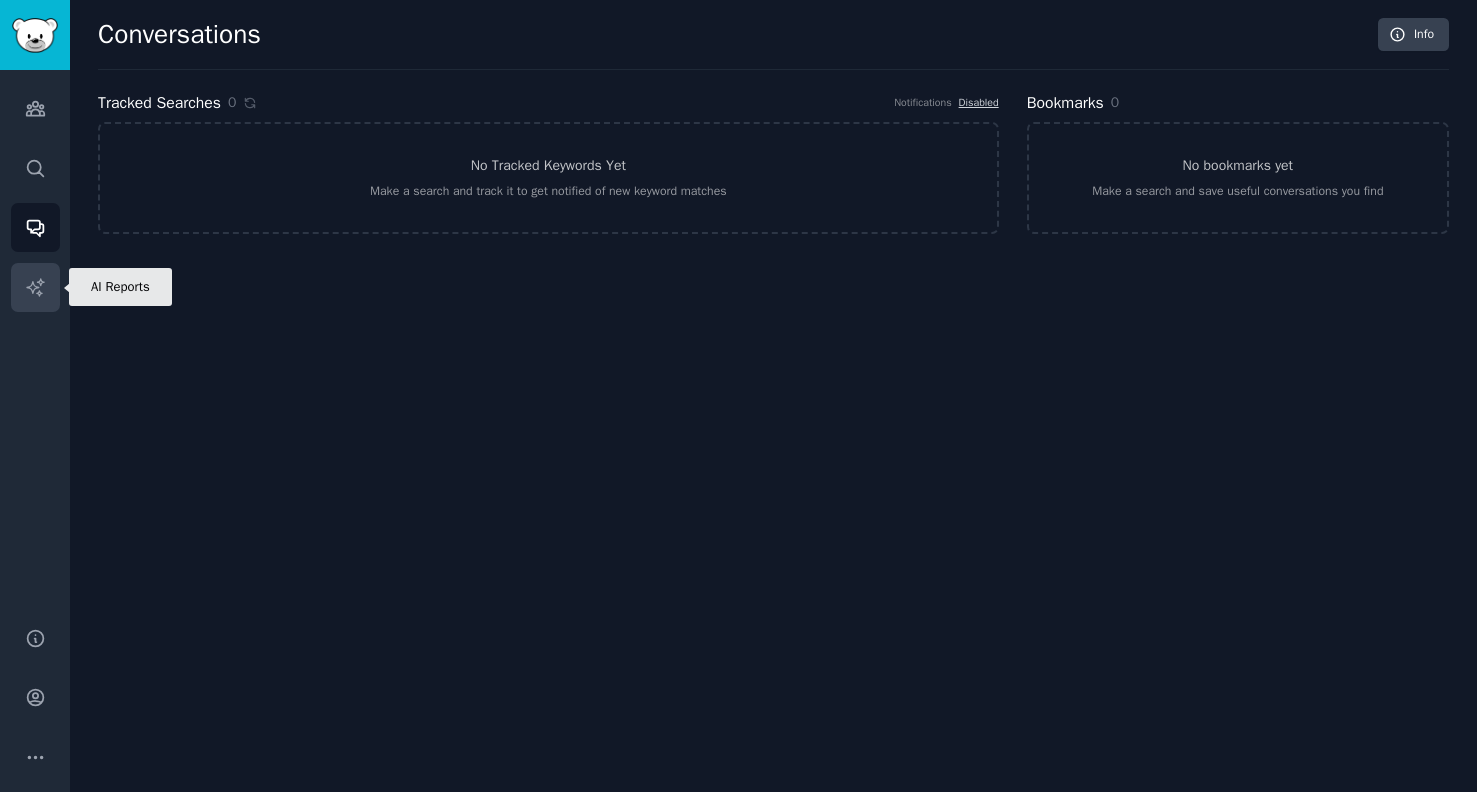 click on "AI Reports" at bounding box center (35, 287) 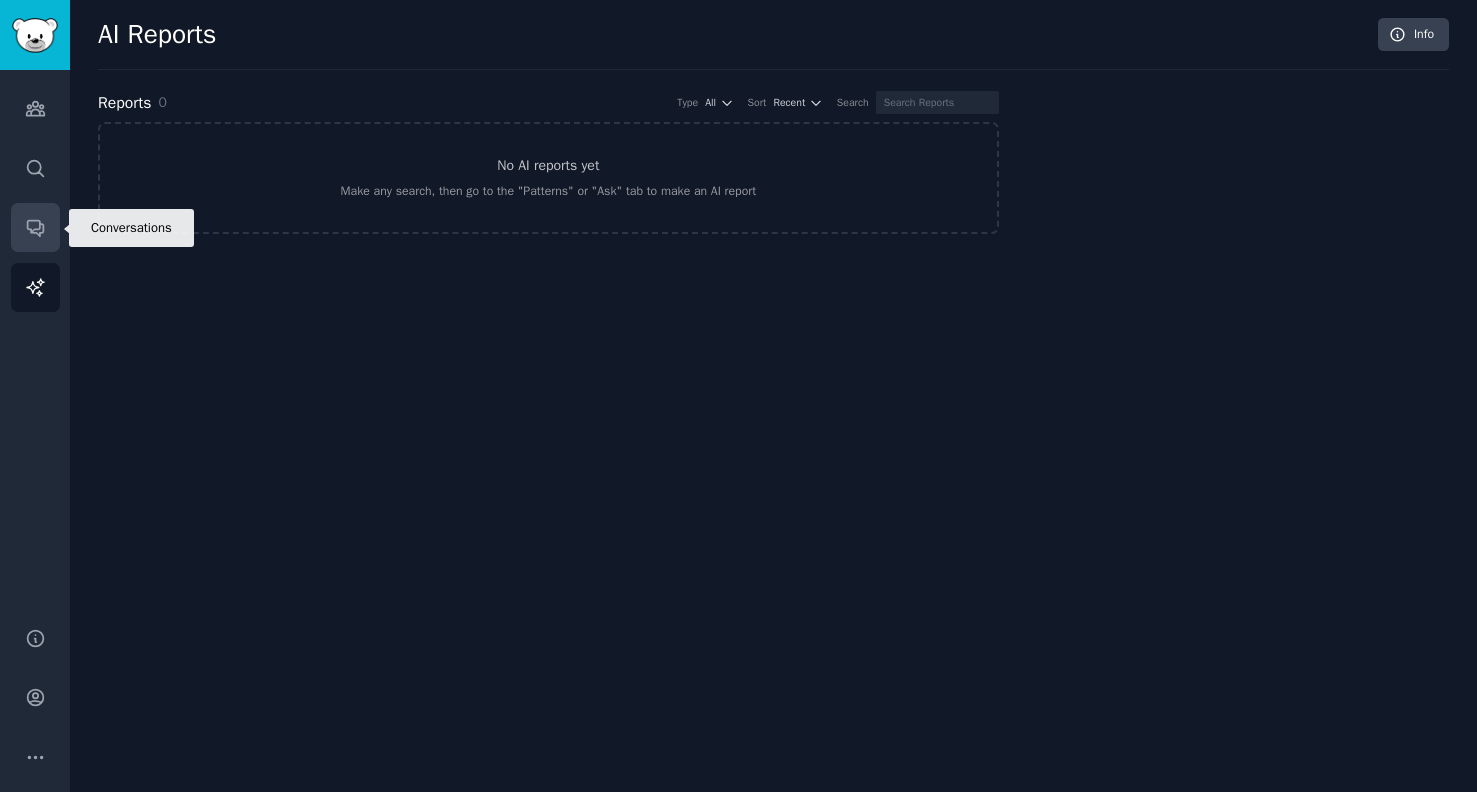 click on "Conversations" at bounding box center [35, 227] 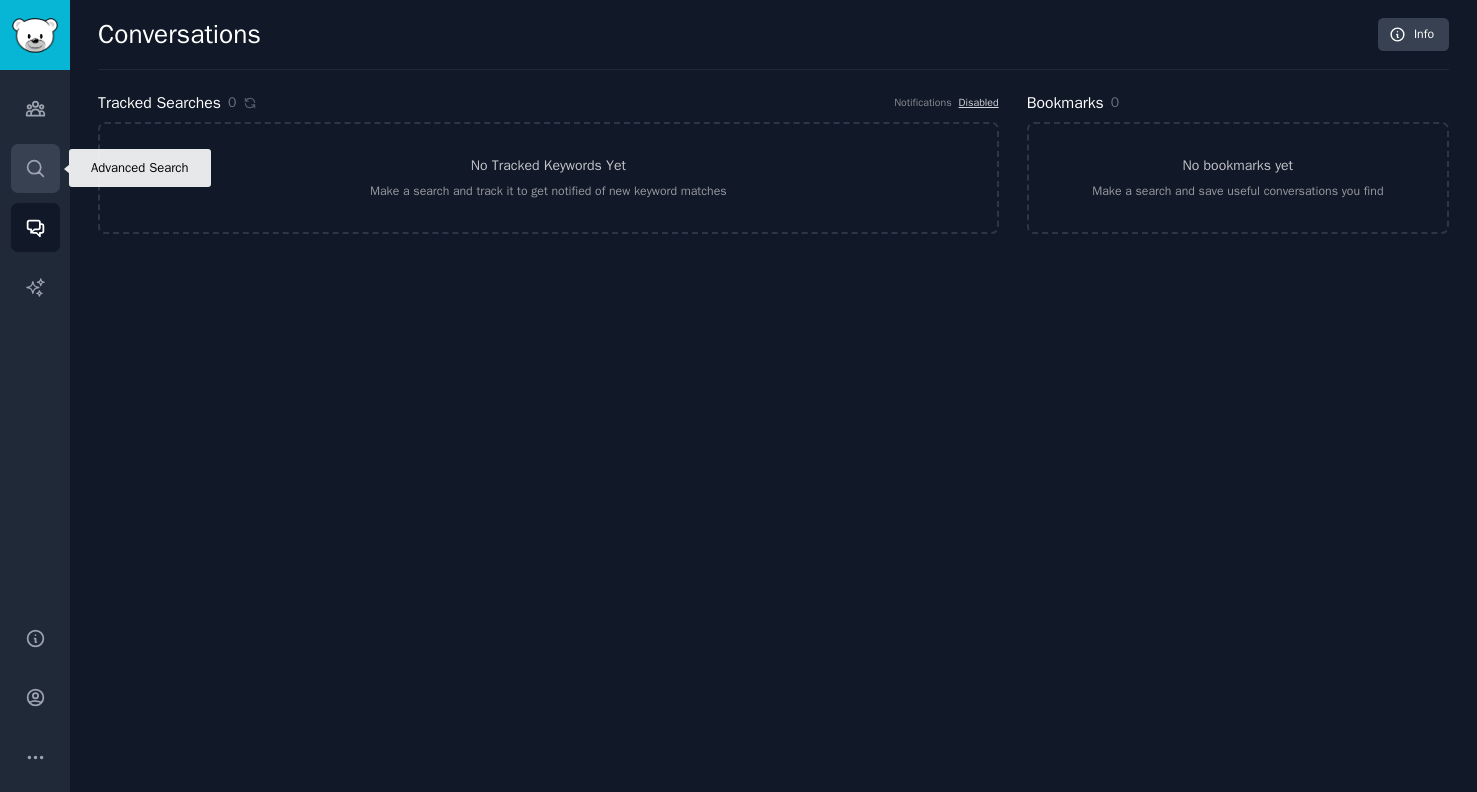 click on "Search" at bounding box center (35, 168) 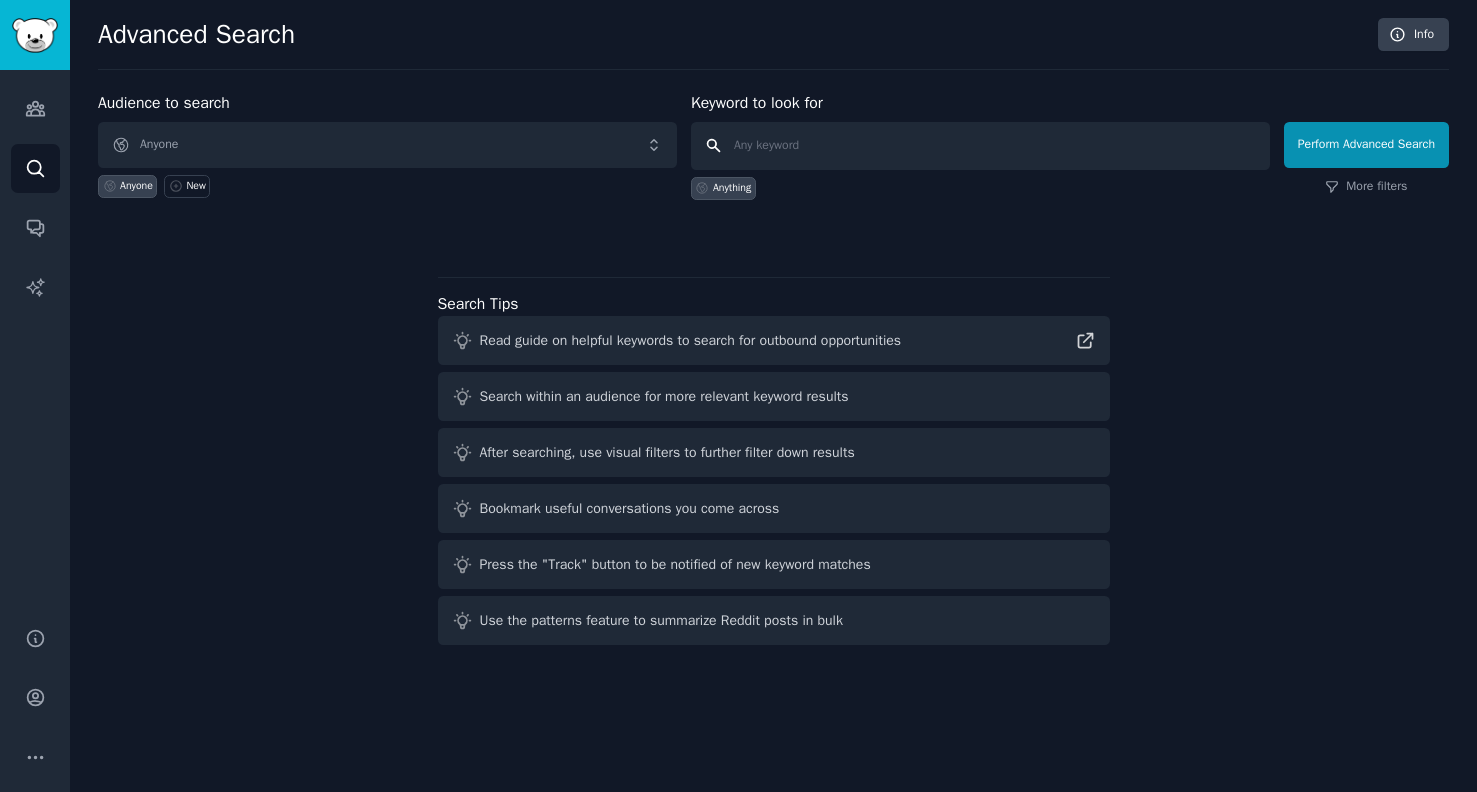 click at bounding box center (980, 146) 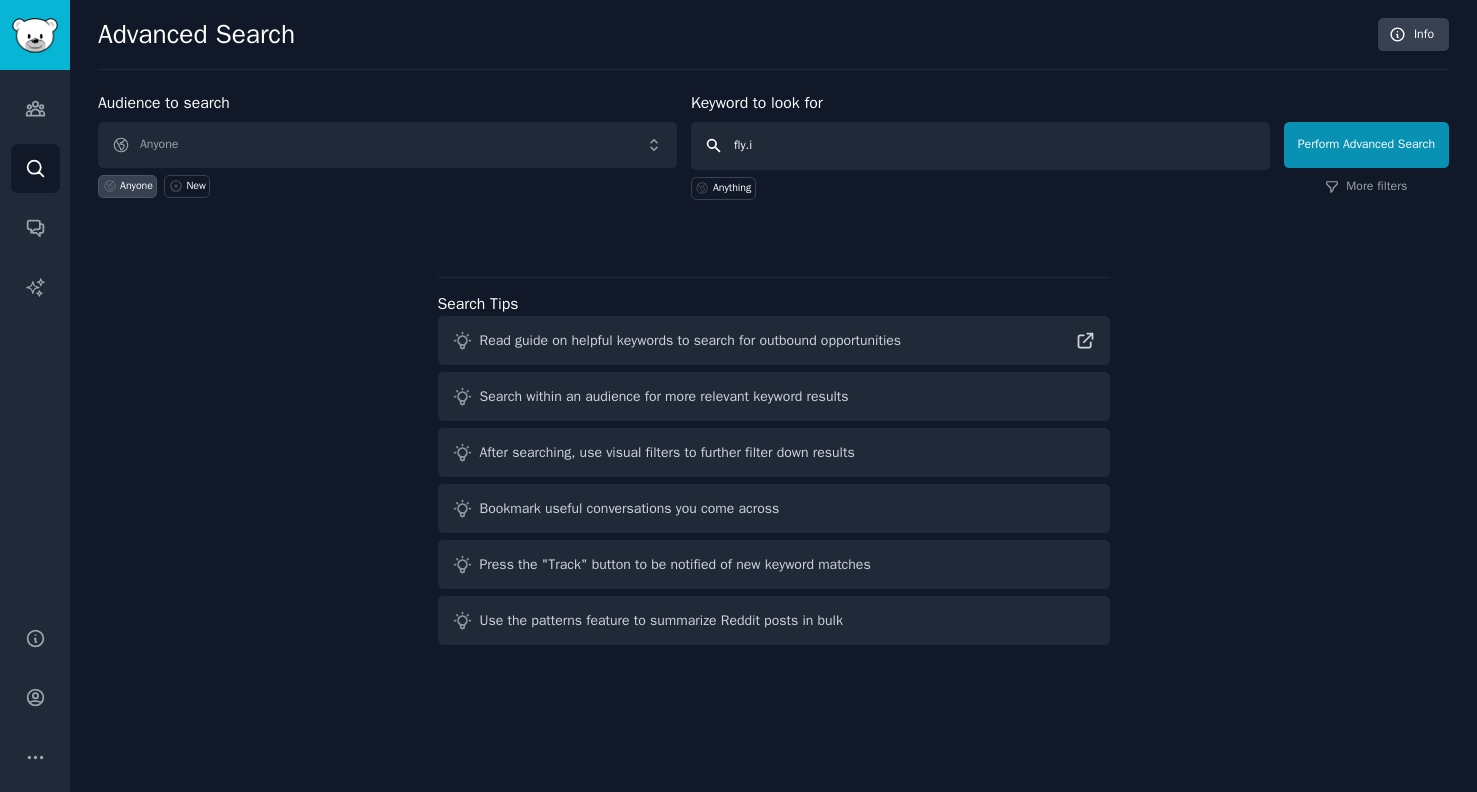 type on "[DOMAIN_NAME]" 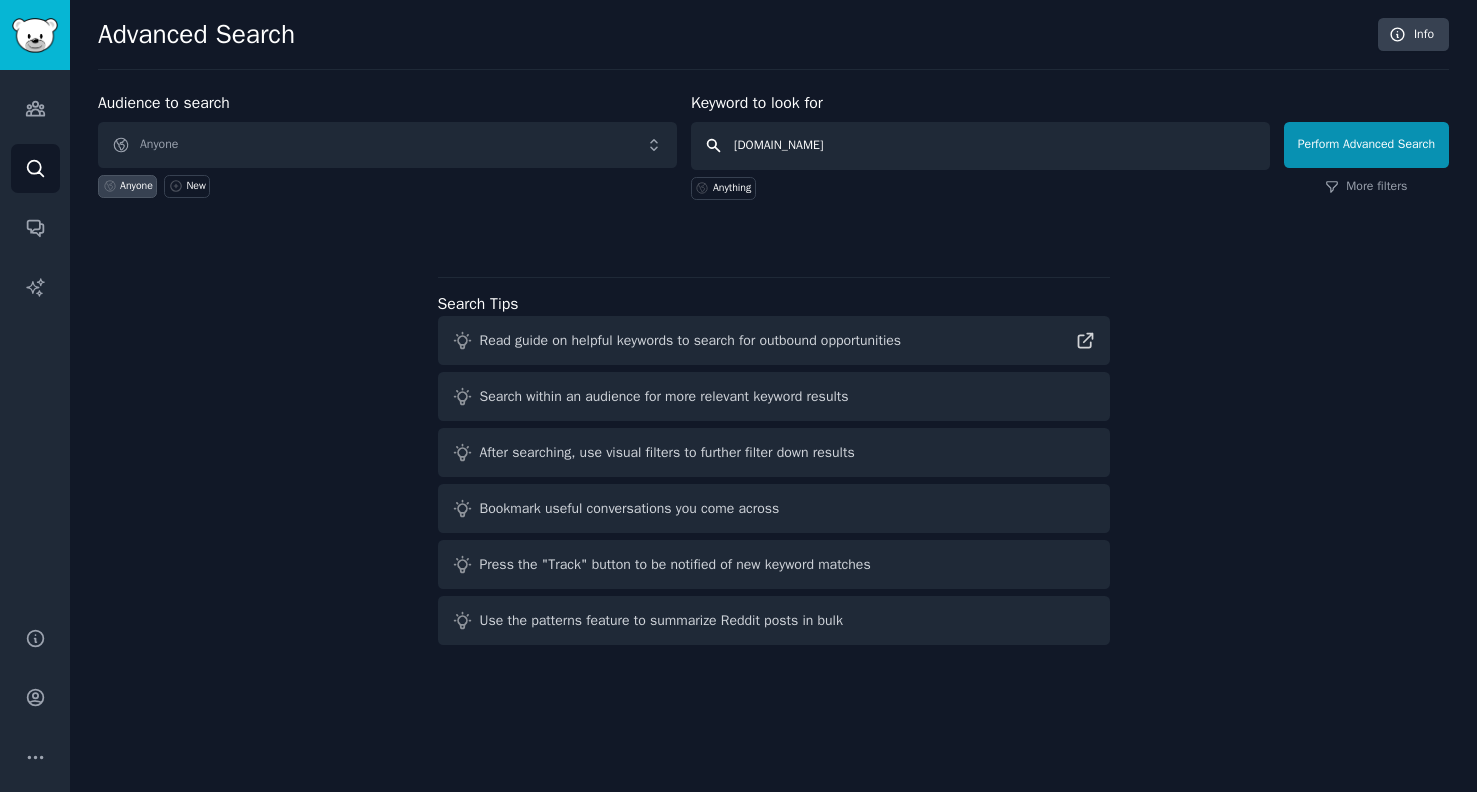click on "Perform Advanced Search" at bounding box center (1366, 145) 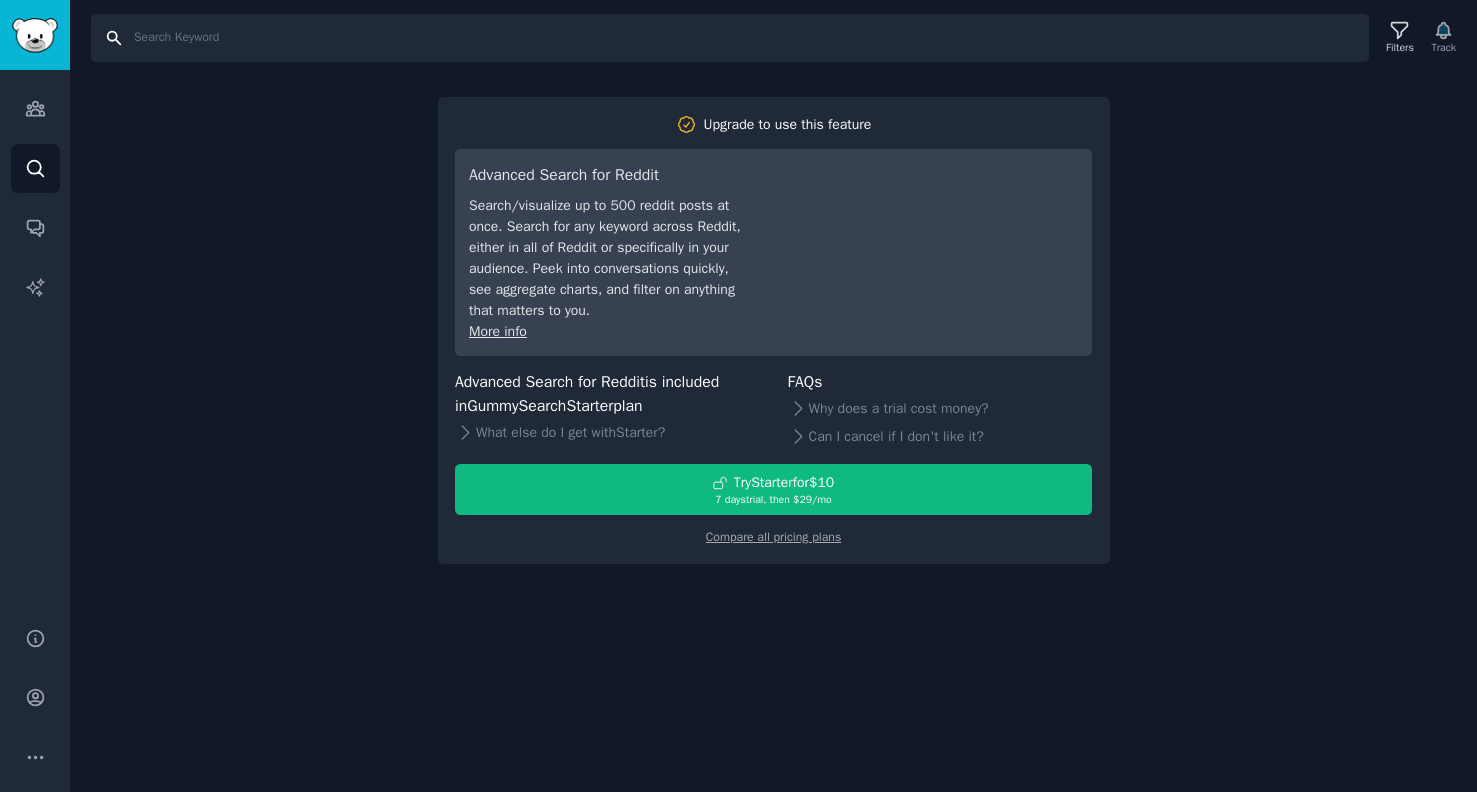 click on "Search" at bounding box center (730, 38) 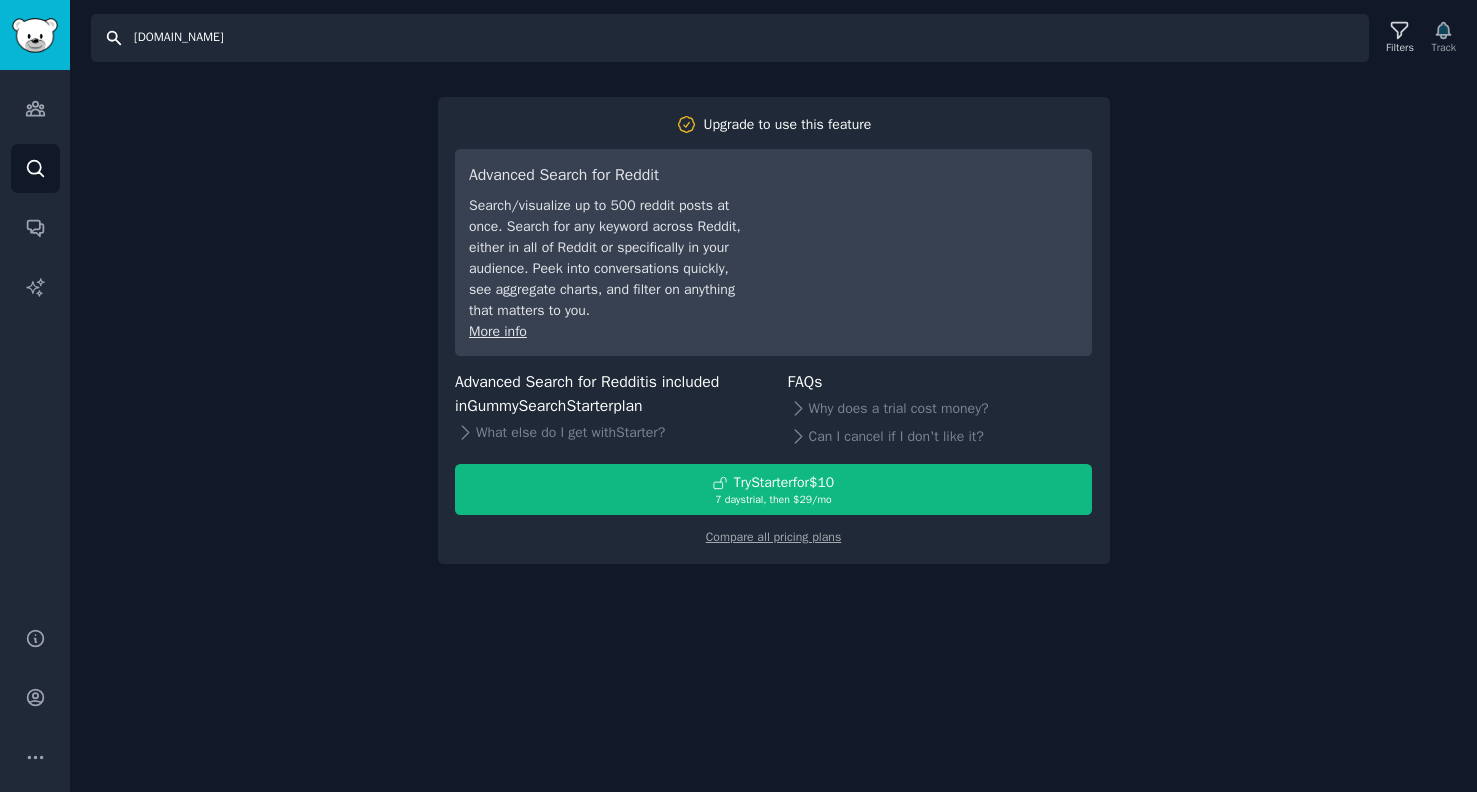 type on "[DOMAIN_NAME]" 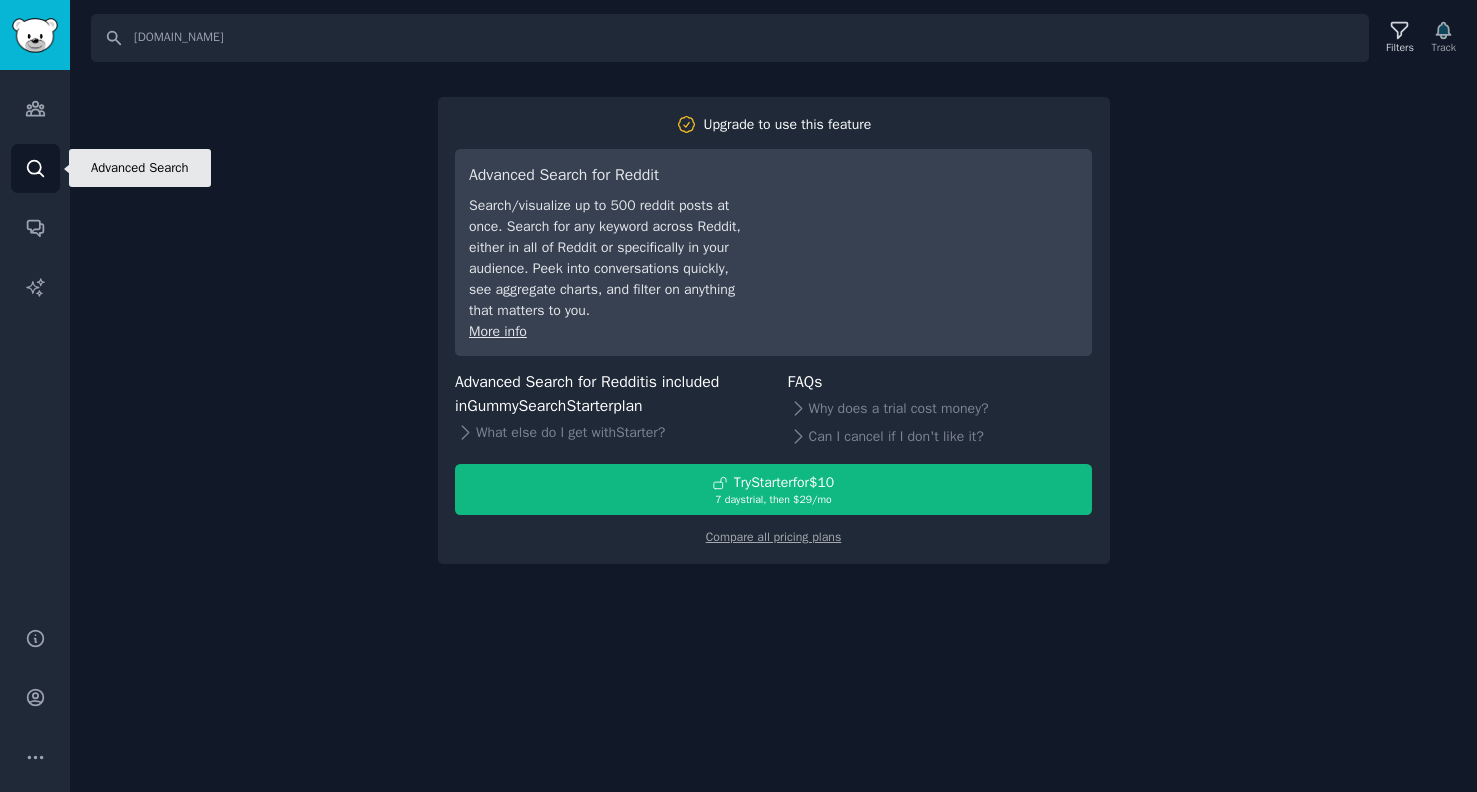 click 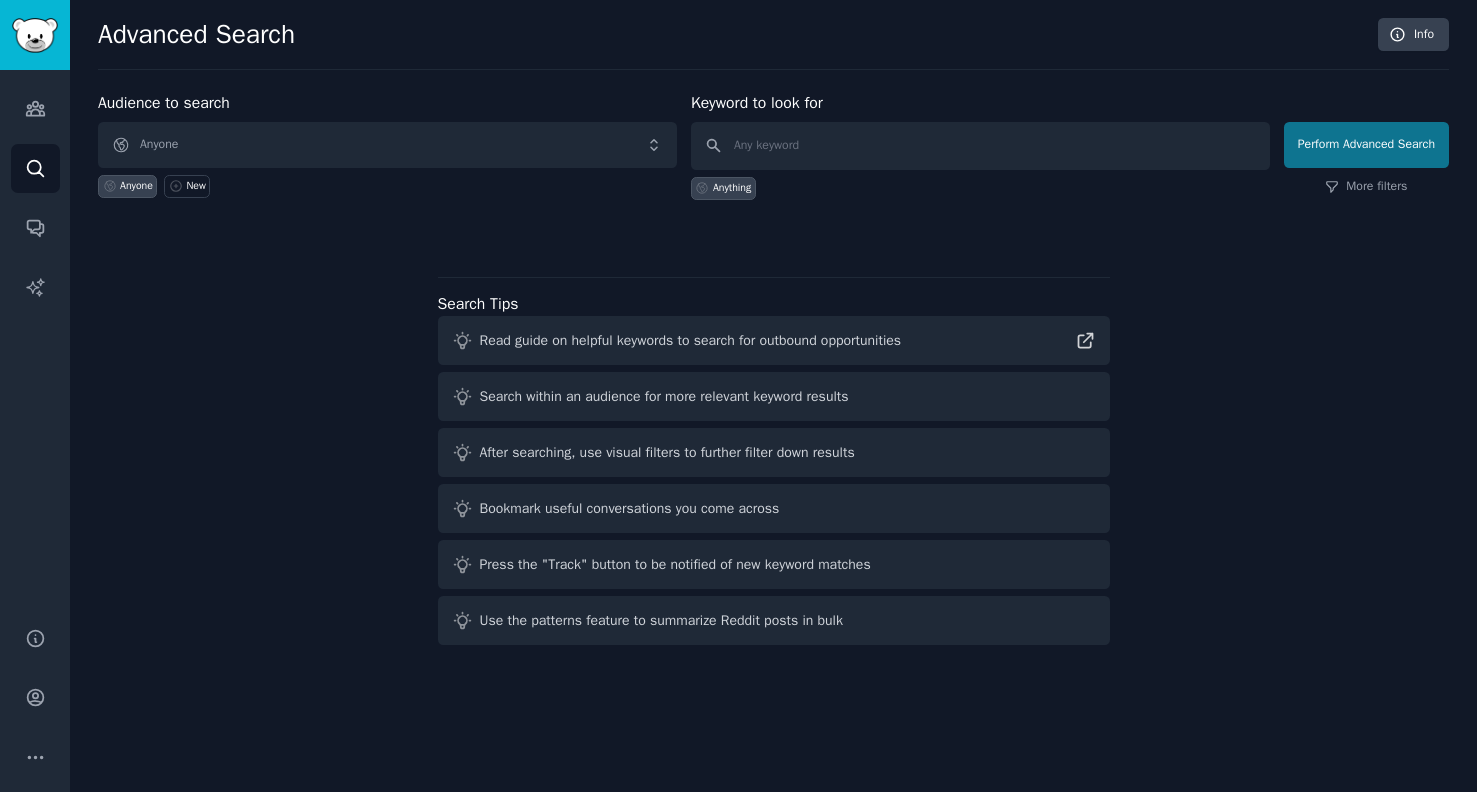 click on "Perform Advanced Search" at bounding box center (1366, 145) 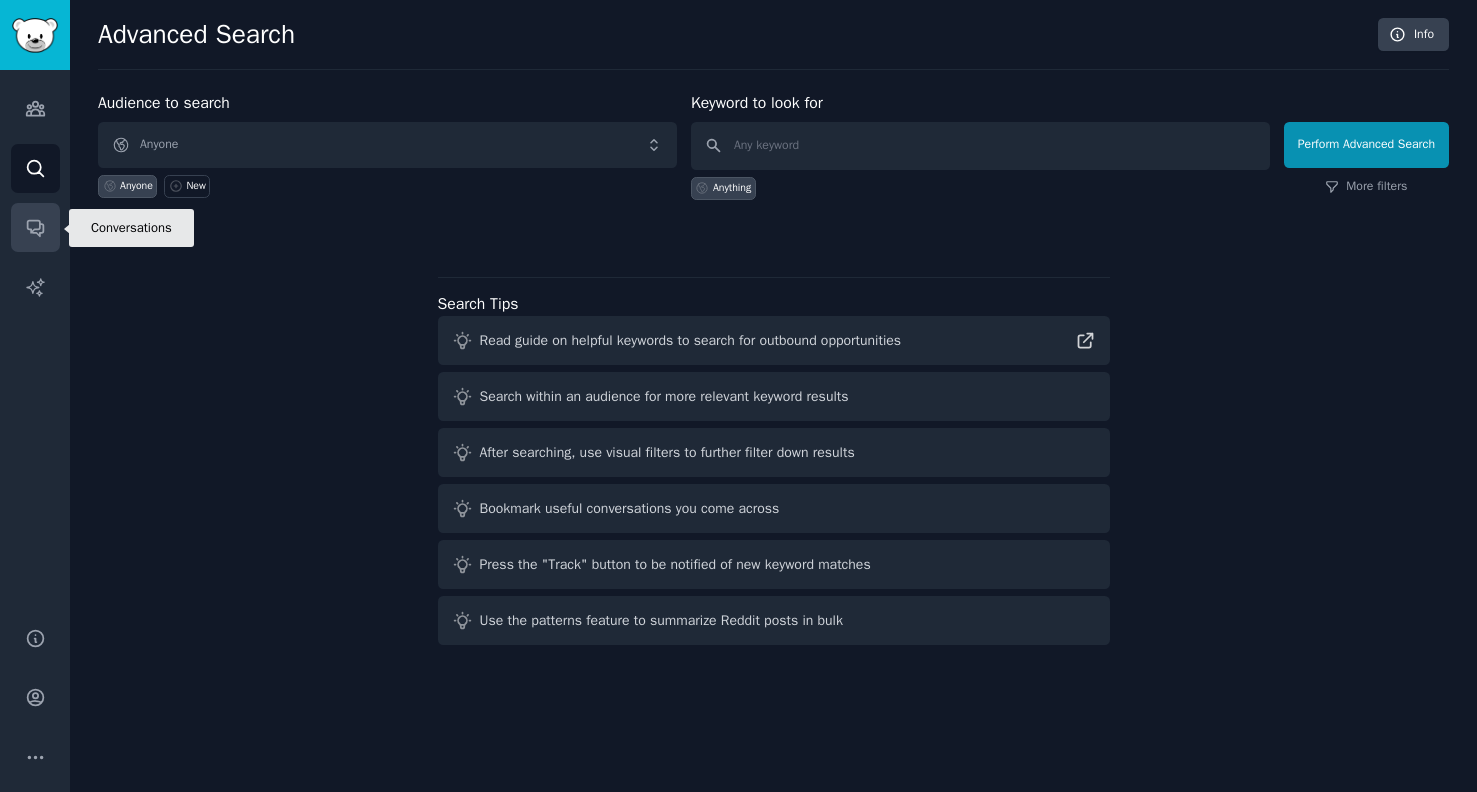 click on "Conversations" at bounding box center (35, 227) 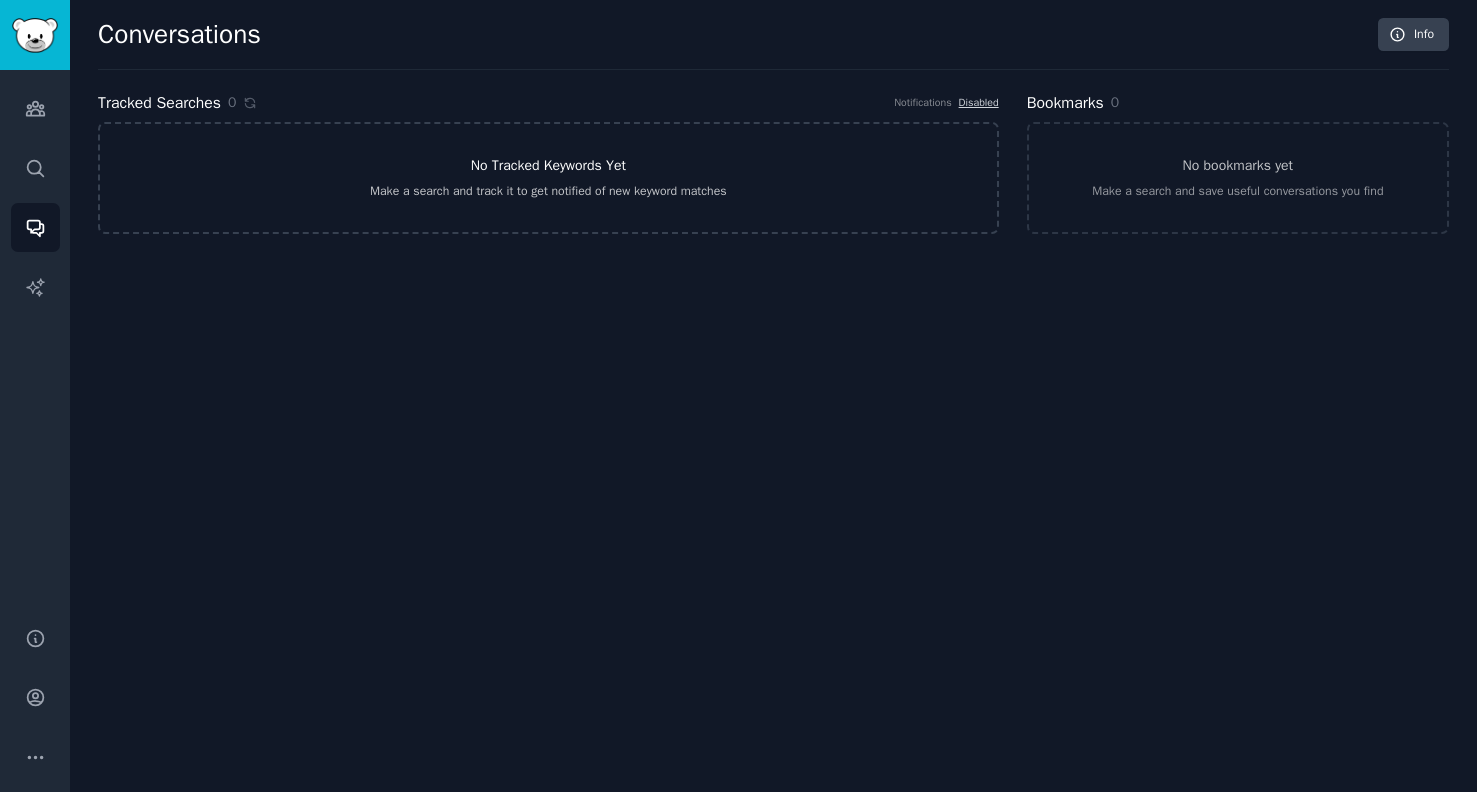 click on "No Tracked Keywords Yet Make a search and track it to get notified of new keyword matches" at bounding box center [548, 178] 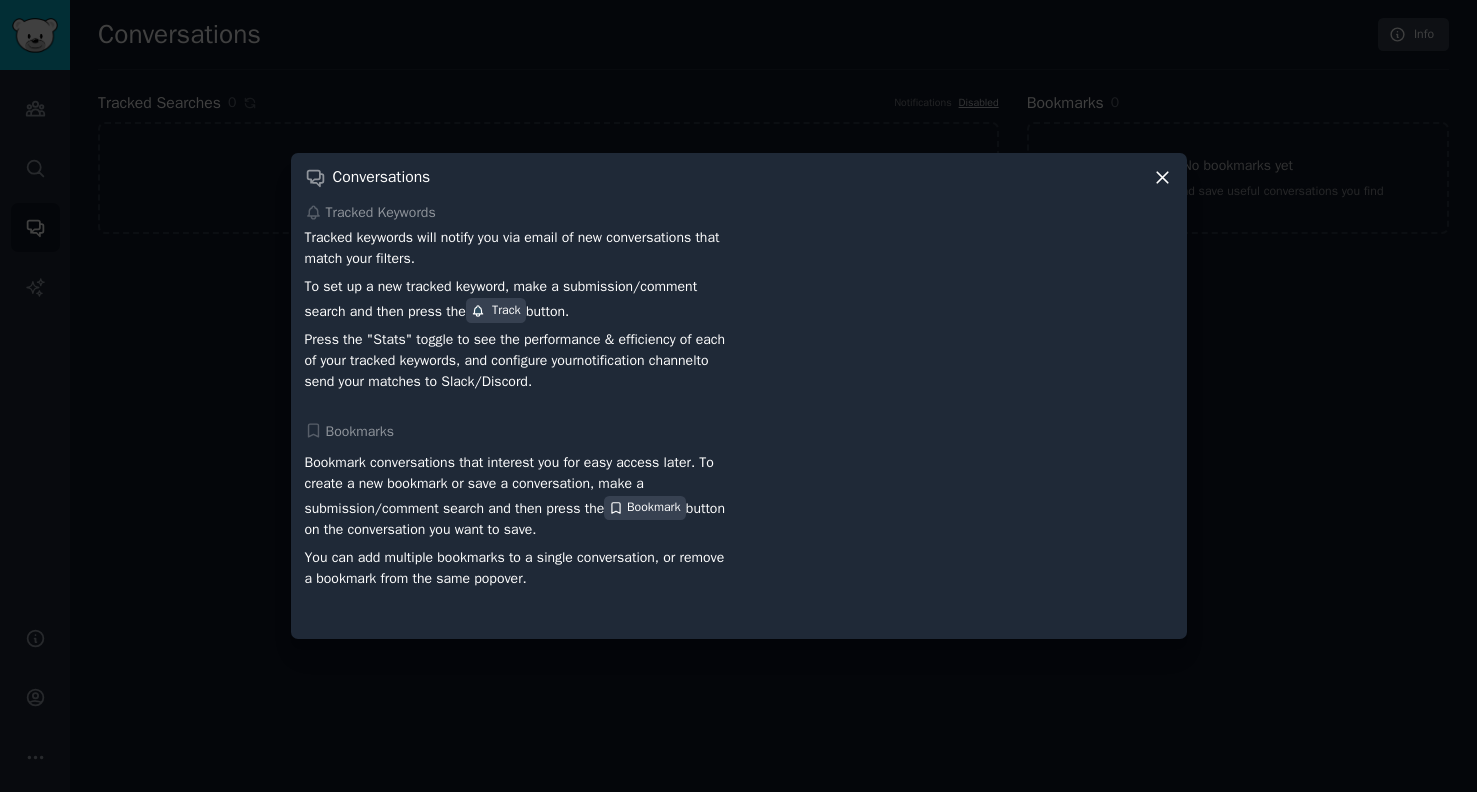 click at bounding box center (738, 396) 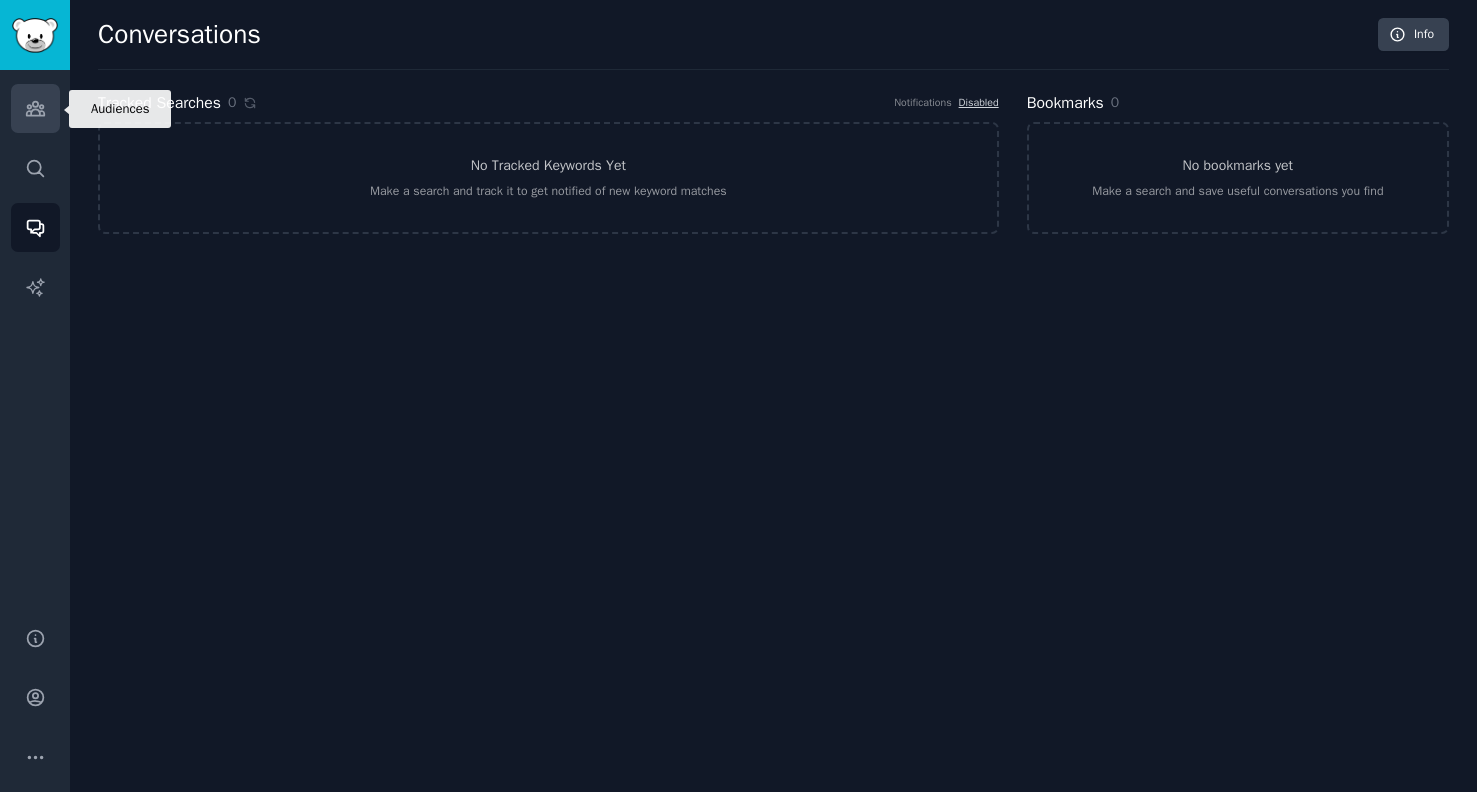 click on "Audiences" at bounding box center [35, 108] 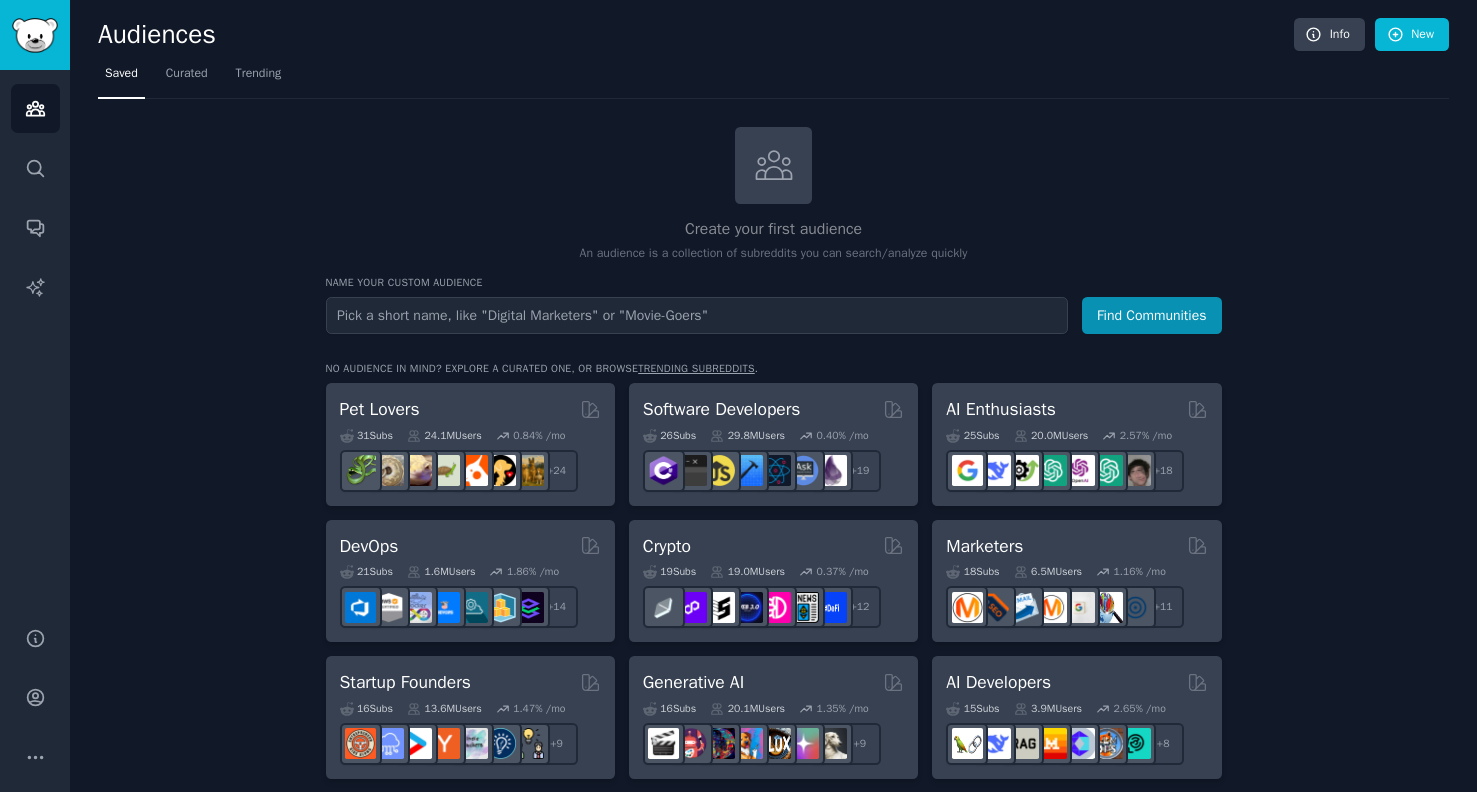 scroll, scrollTop: 0, scrollLeft: 0, axis: both 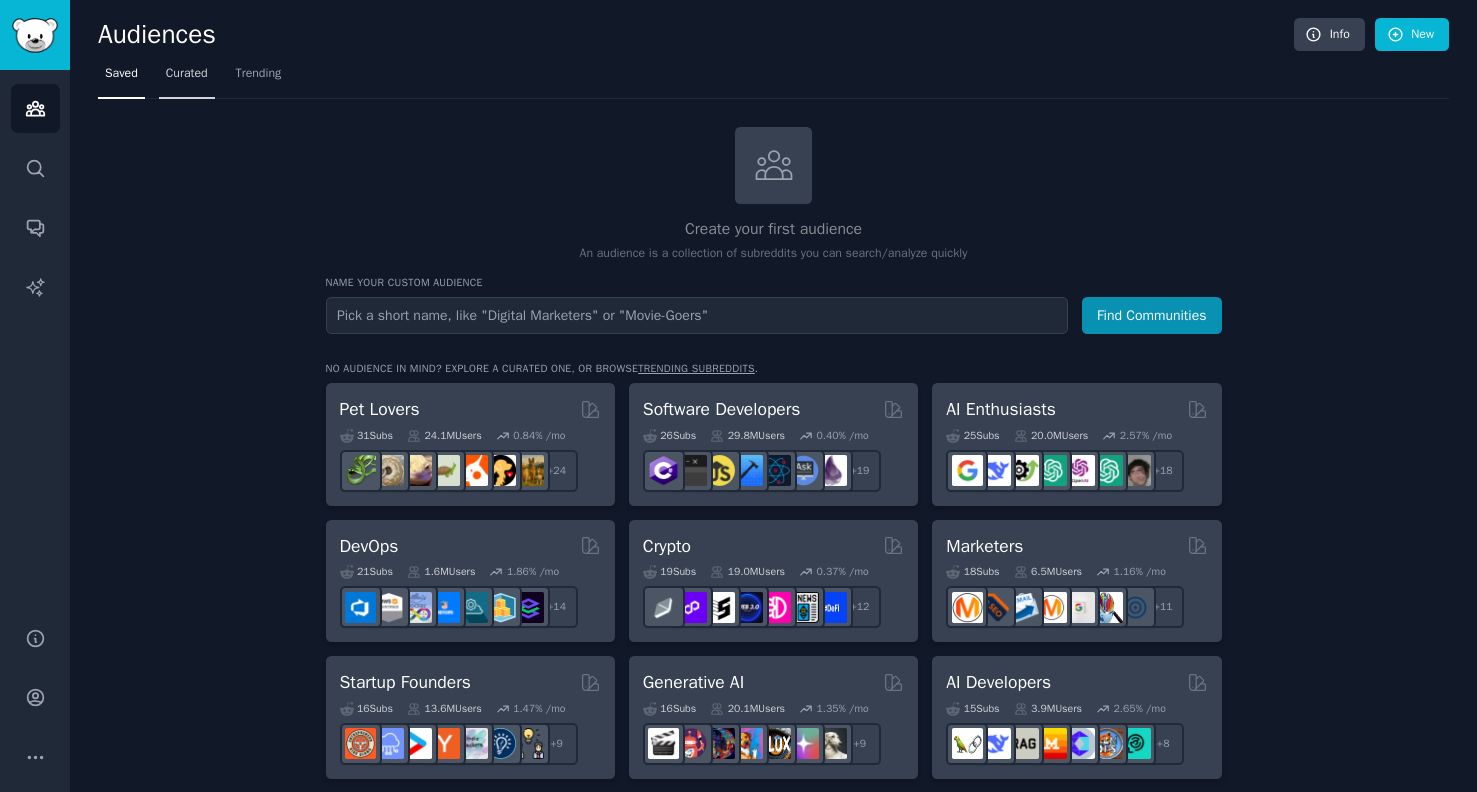 click on "Curated" at bounding box center (187, 74) 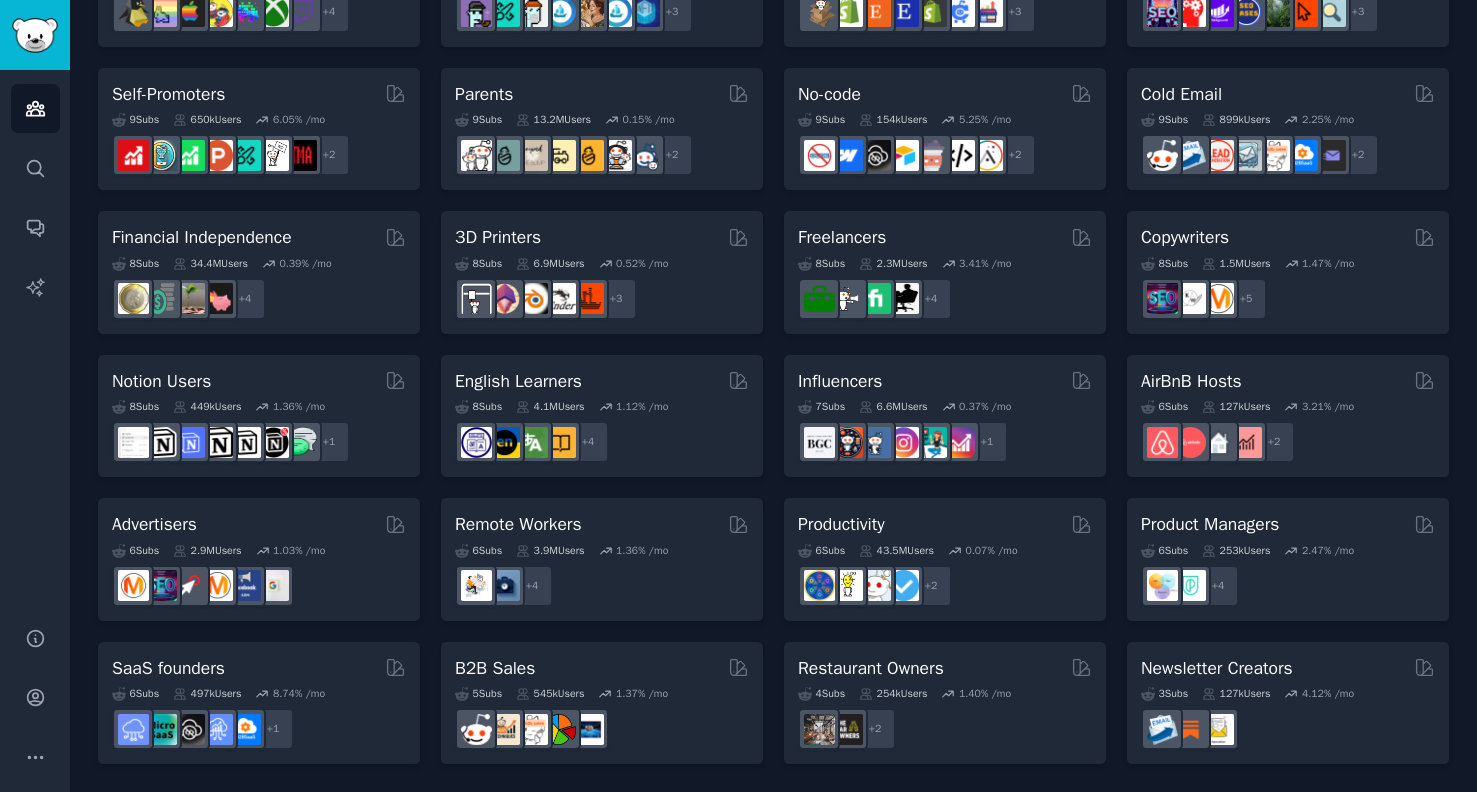 scroll, scrollTop: 802, scrollLeft: 0, axis: vertical 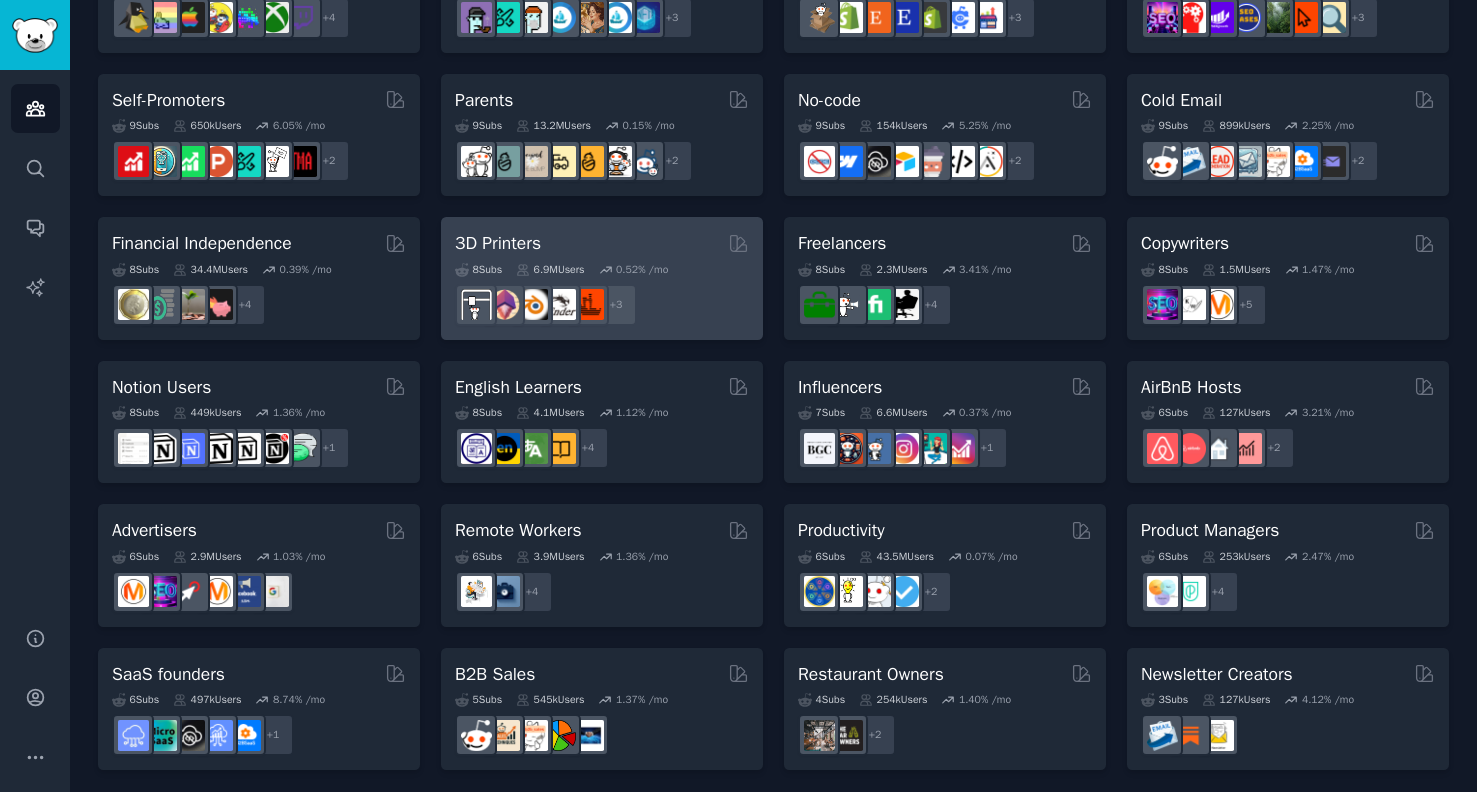 click on "3D Printers" at bounding box center (602, 243) 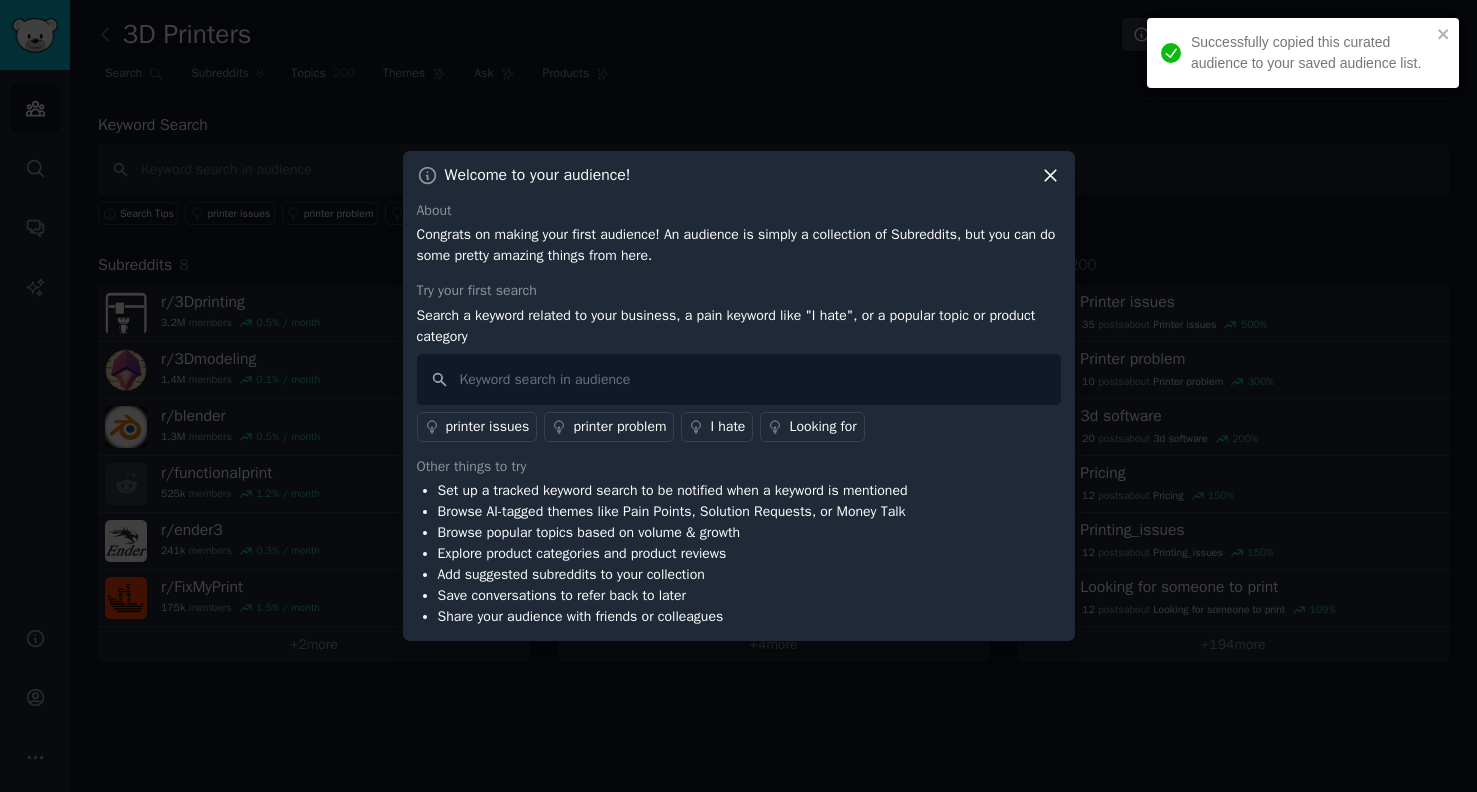 click 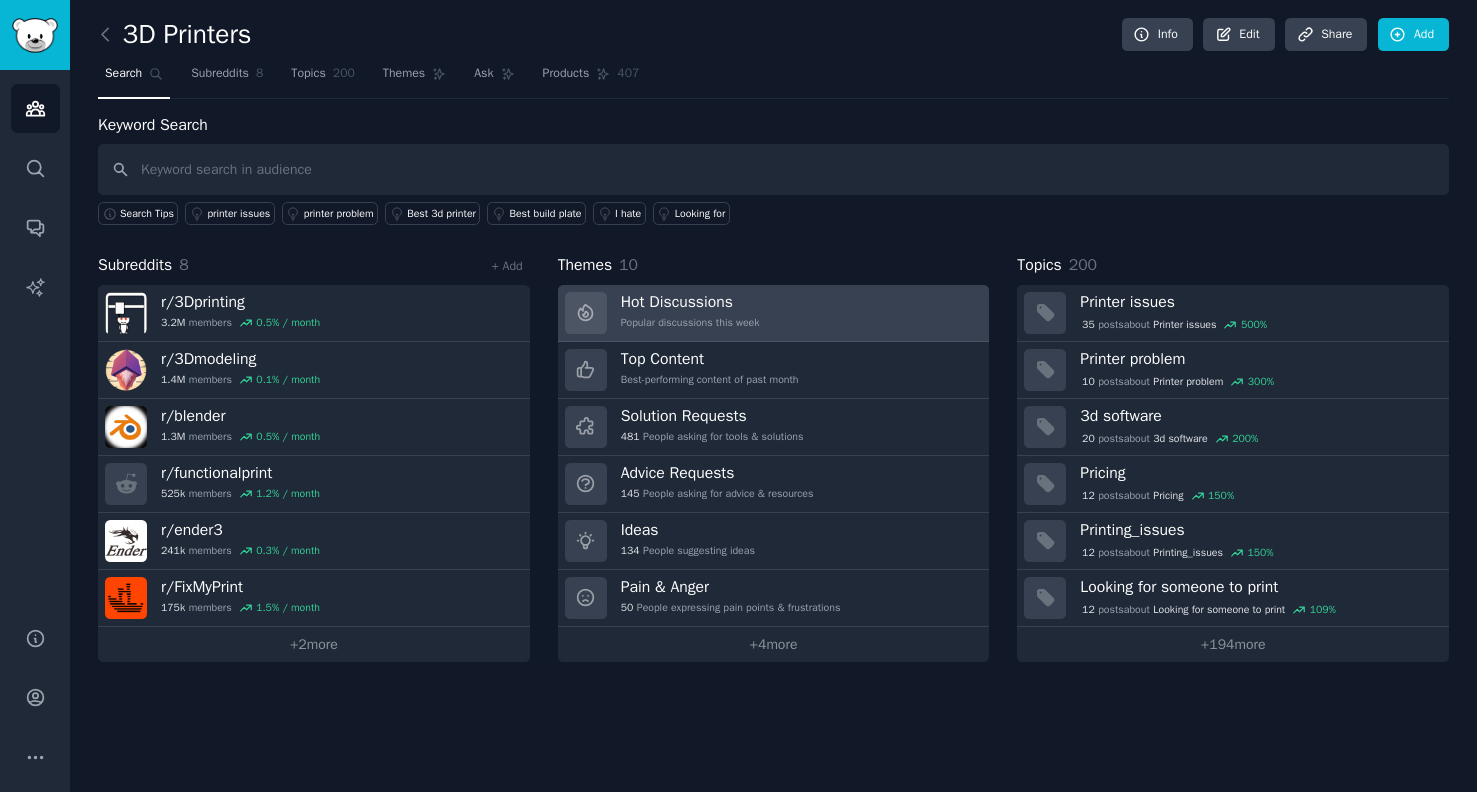click on "Hot Discussions Popular discussions this week" at bounding box center (690, 313) 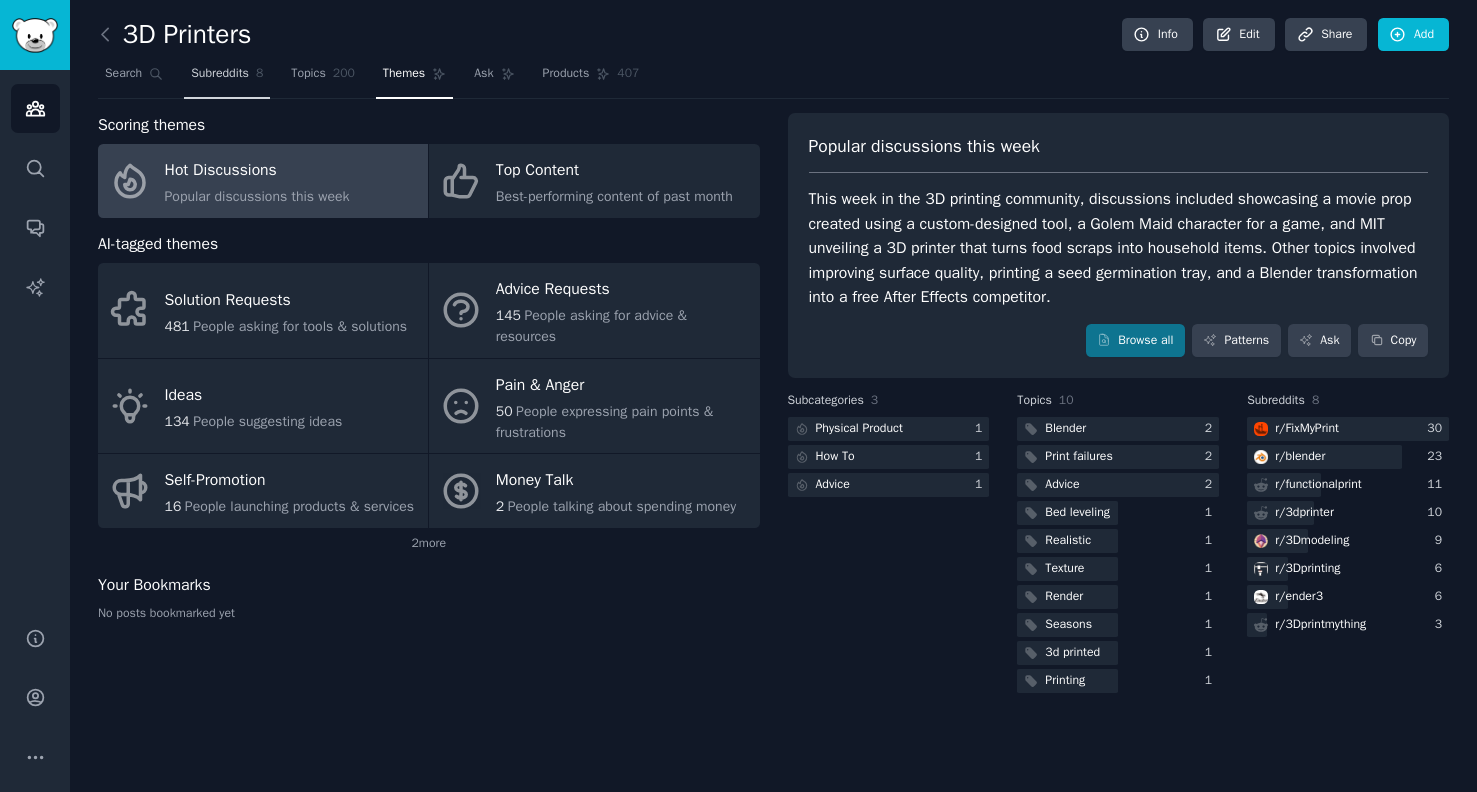click on "Subreddits 8" at bounding box center (227, 78) 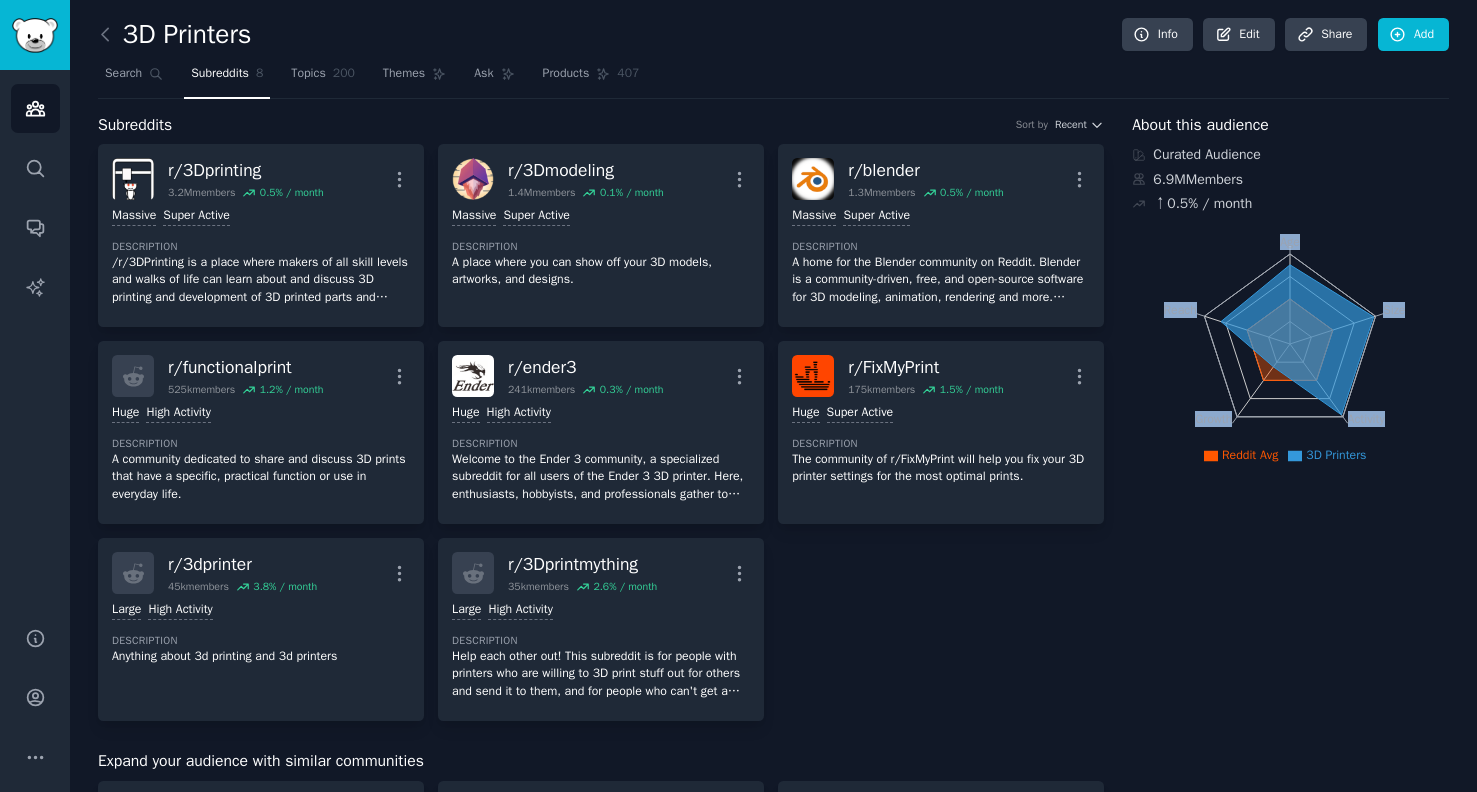 drag, startPoint x: 1209, startPoint y: 348, endPoint x: 1271, endPoint y: 347, distance: 62.008064 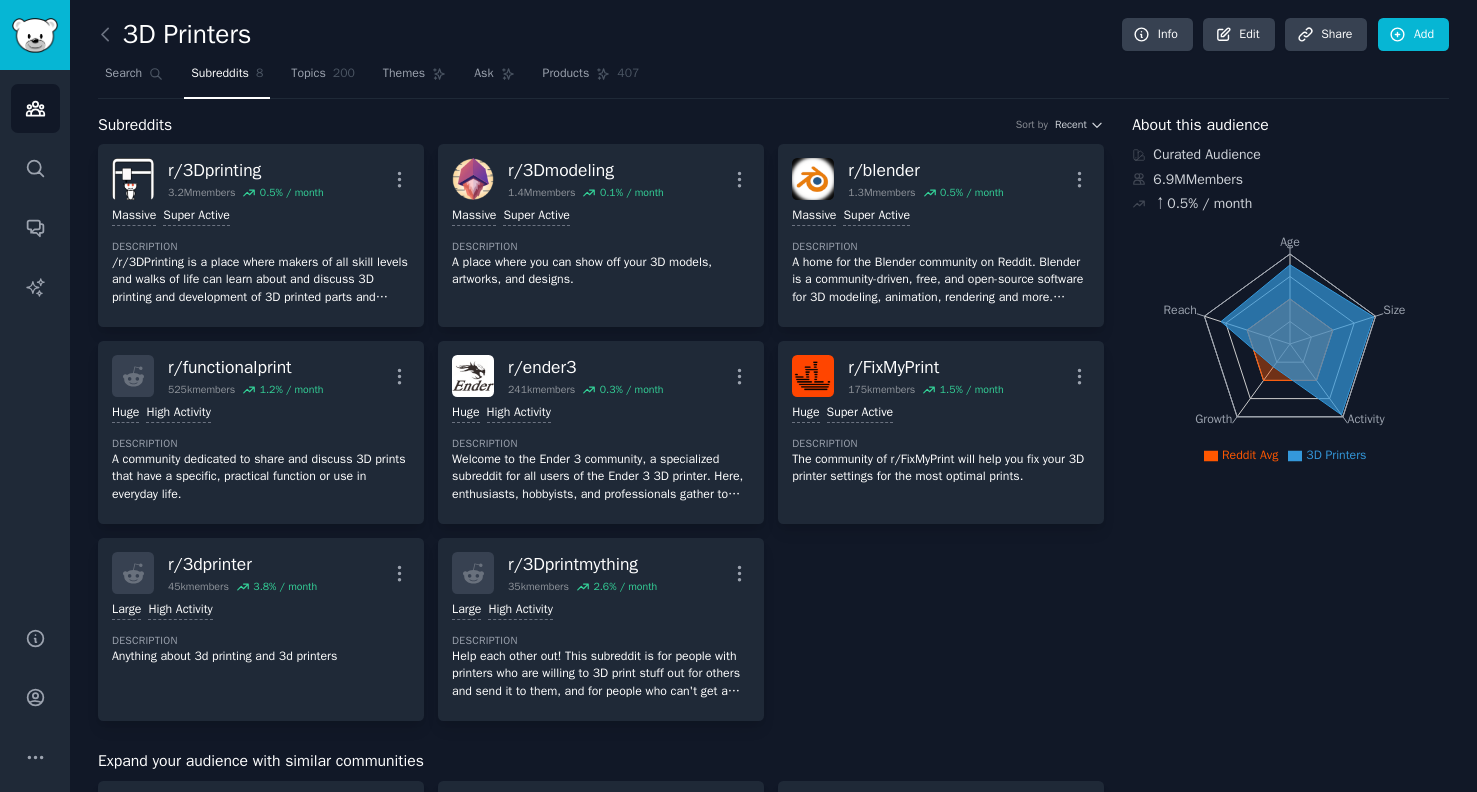 click on "Subreddits Sort by Recent r/ 3Dprinting 3.2M  members 0.5 % / month More Massive Super Active Description /r/3DPrinting is a place where makers of all skill levels and walks of life can learn about and discuss 3D printing and development of 3D printed parts and devices. r/ 3Dmodeling 1.4M  members 0.1 % / month More 1,000,000+ members Massive Super Active Description A place where you can show off your 3D models, artworks, and designs. r/ blender 1.3M  members 0.5 % / month More >= 95th percentile for submissions / day Massive Super Active Description A home for the Blender community on Reddit.
Blender is a community-driven, free, and open-source software for 3D modeling, animation, rendering and more.
Download it [DATE] at [DOMAIN_NAME] r/ functionalprint 525k  members 1.2 % / month More Huge High Activity Description A community dedicated to share and discuss 3D prints that have a specific, practical function or use in everyday life. r/ ender3 241k  members 0.3 % / month More Huge High Activity r/ 175k" at bounding box center [773, 916] 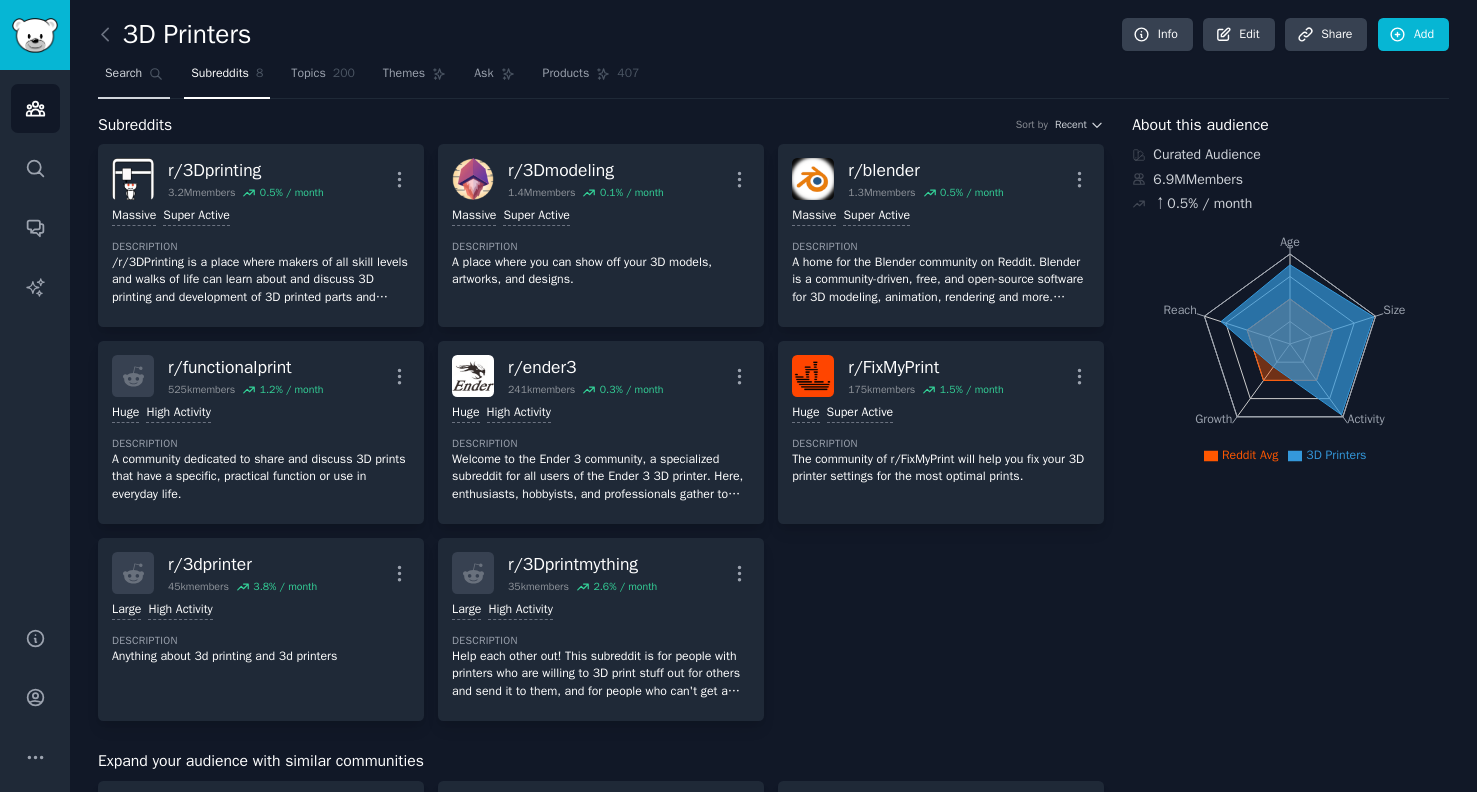 click on "Search" at bounding box center [134, 78] 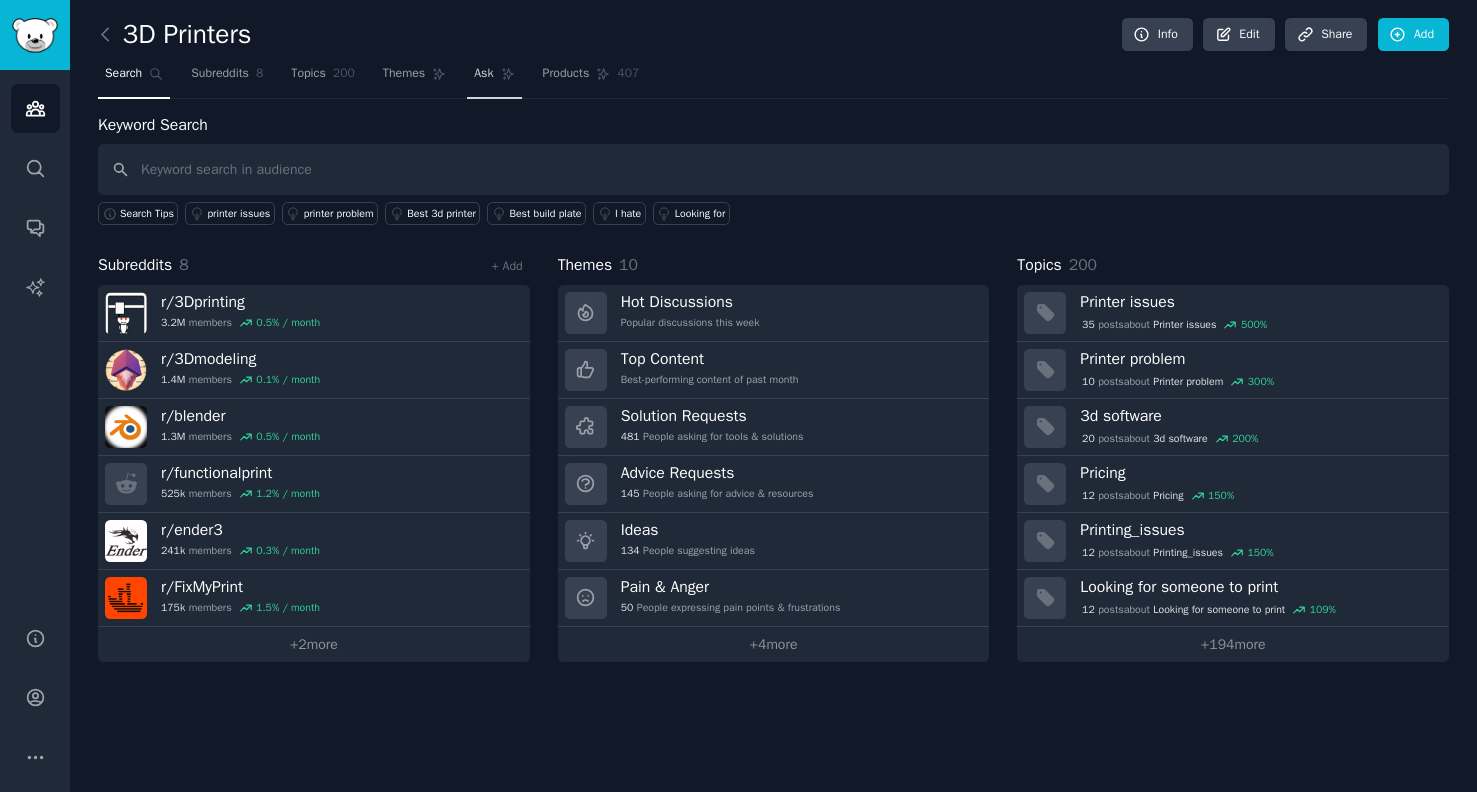 click on "Ask" at bounding box center (494, 78) 